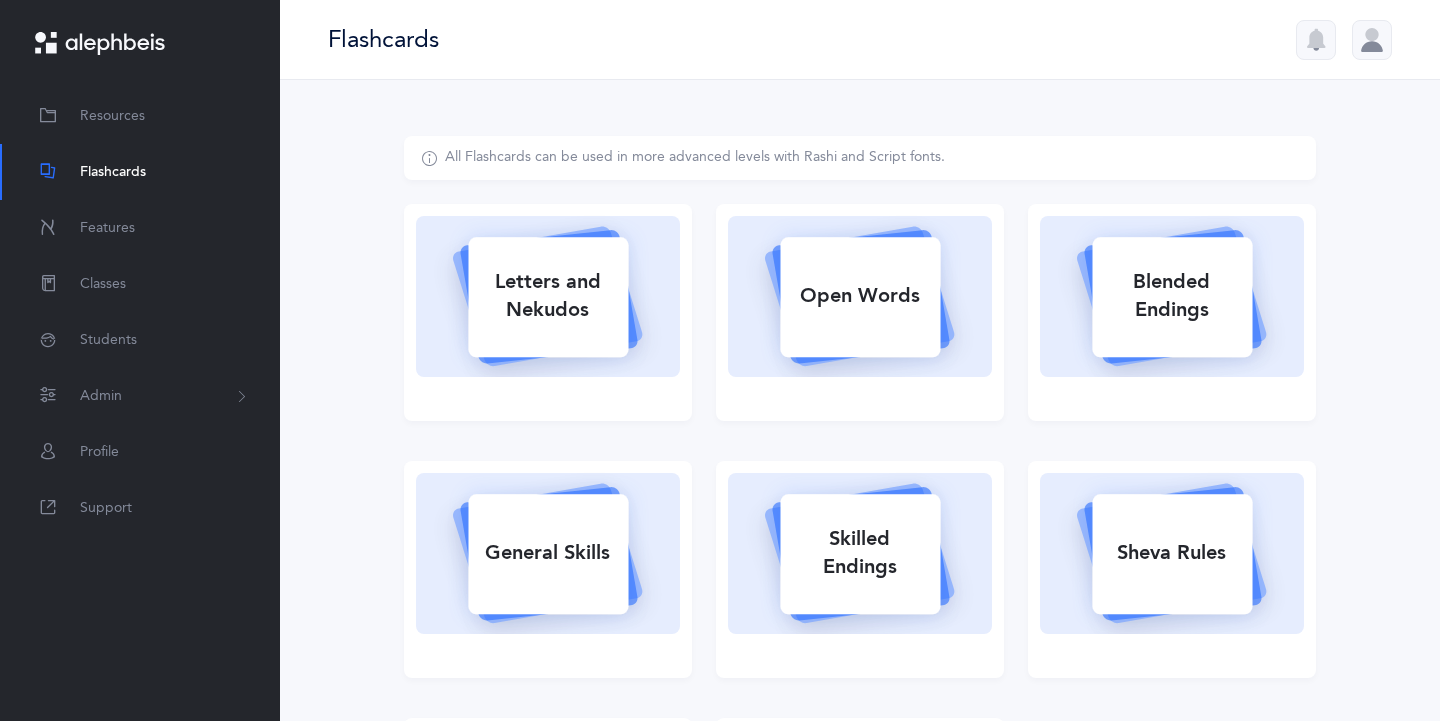 scroll, scrollTop: 0, scrollLeft: 0, axis: both 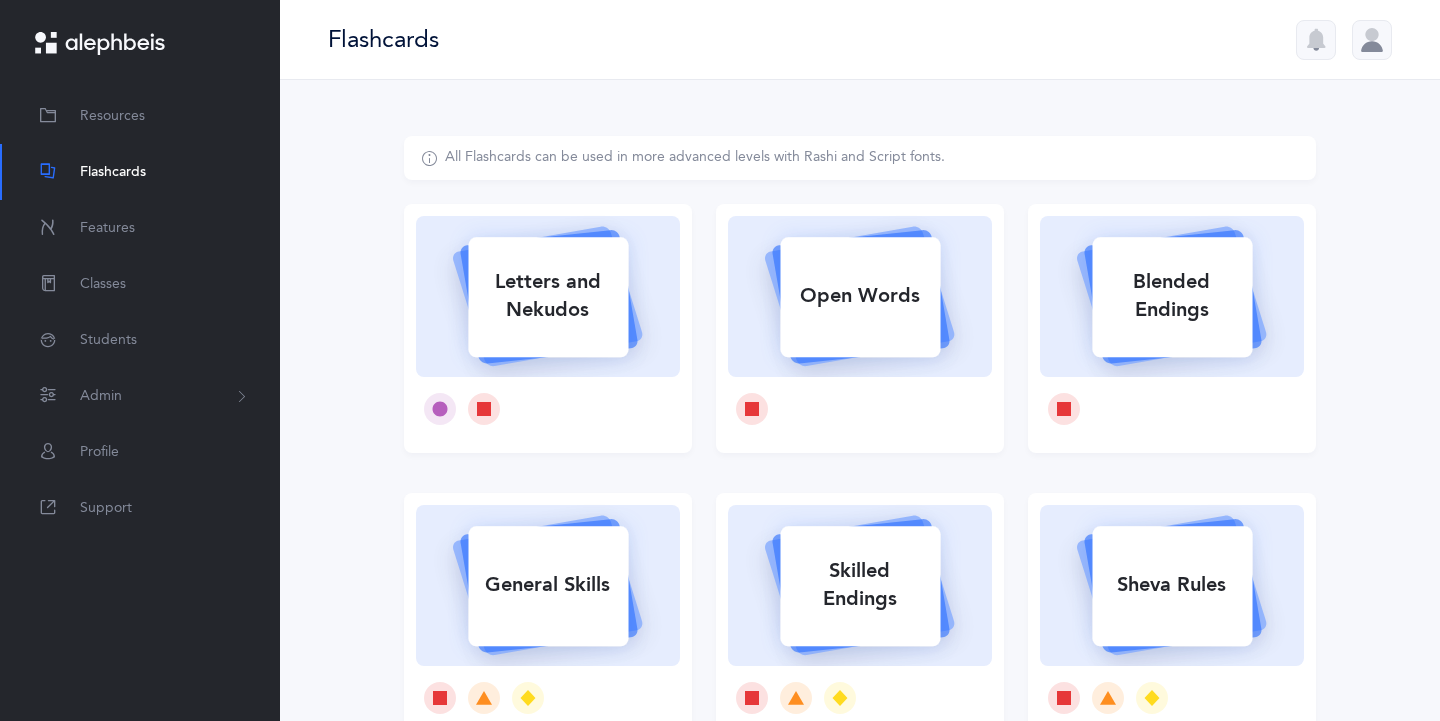 click on "Letters and Nekudos" at bounding box center (548, 296) 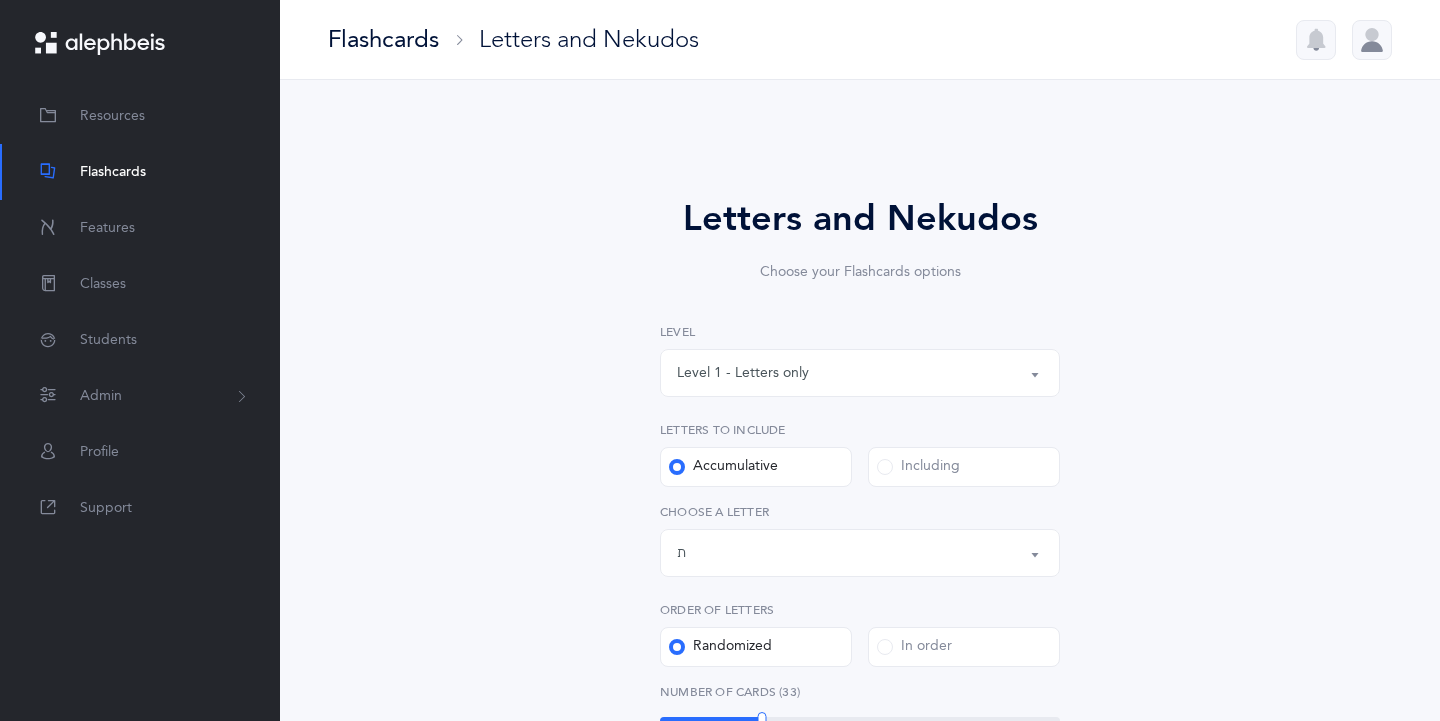 click on "Letters and Nekudos" at bounding box center [860, 219] 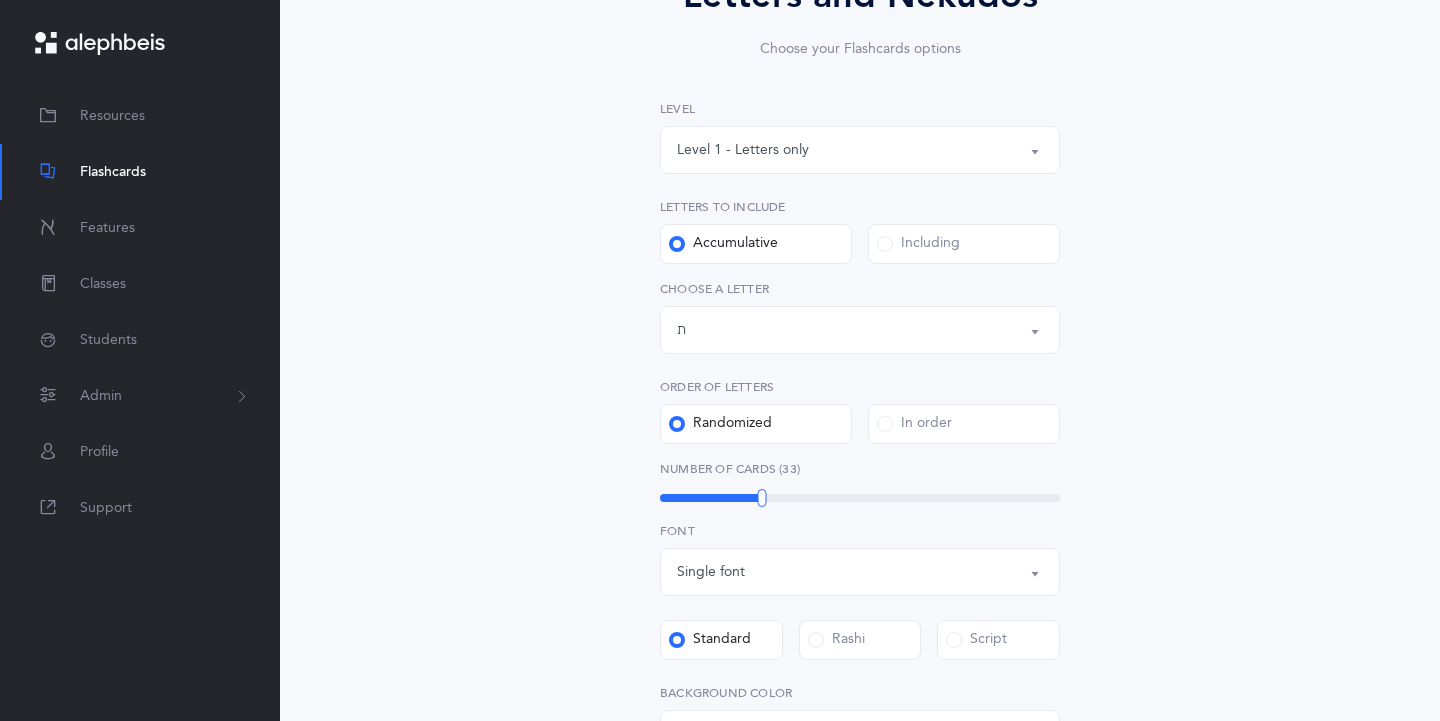 scroll, scrollTop: 228, scrollLeft: 0, axis: vertical 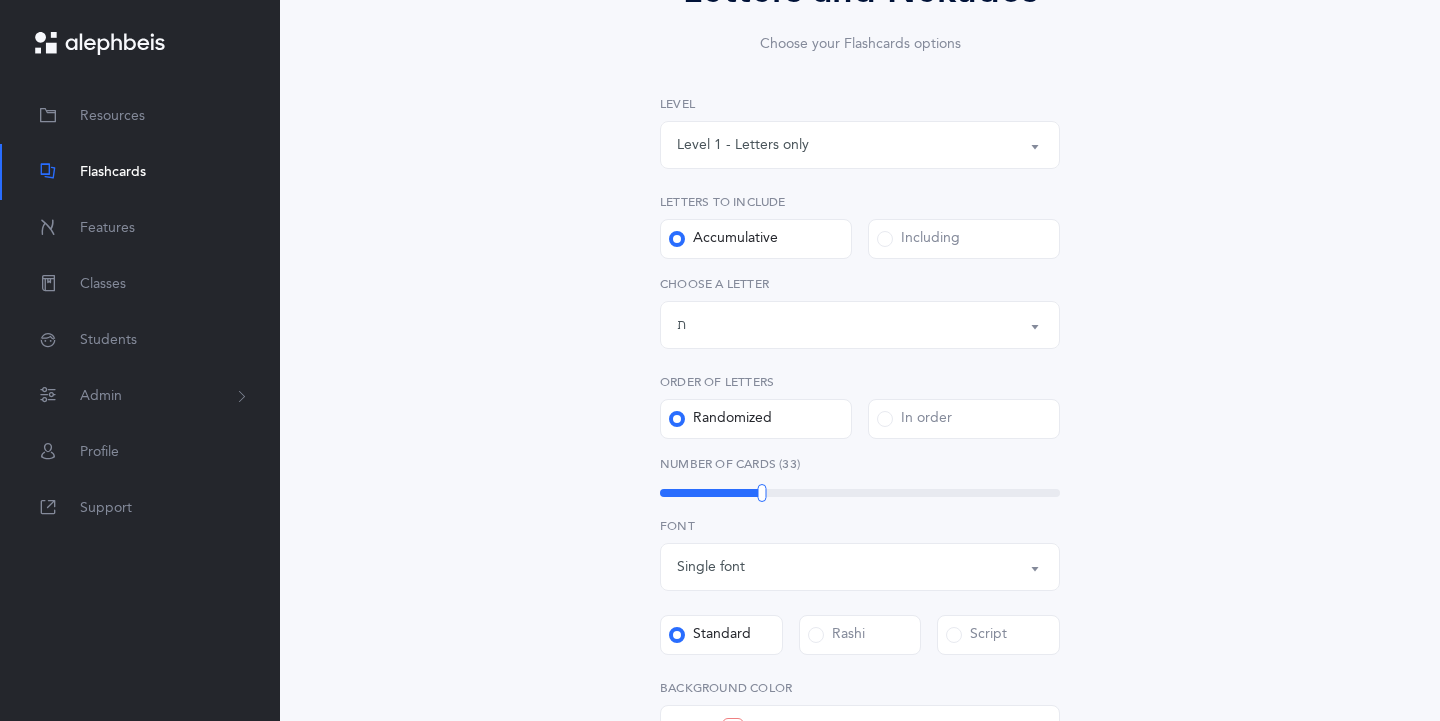 click on "Letters up until: ת" at bounding box center (860, 325) 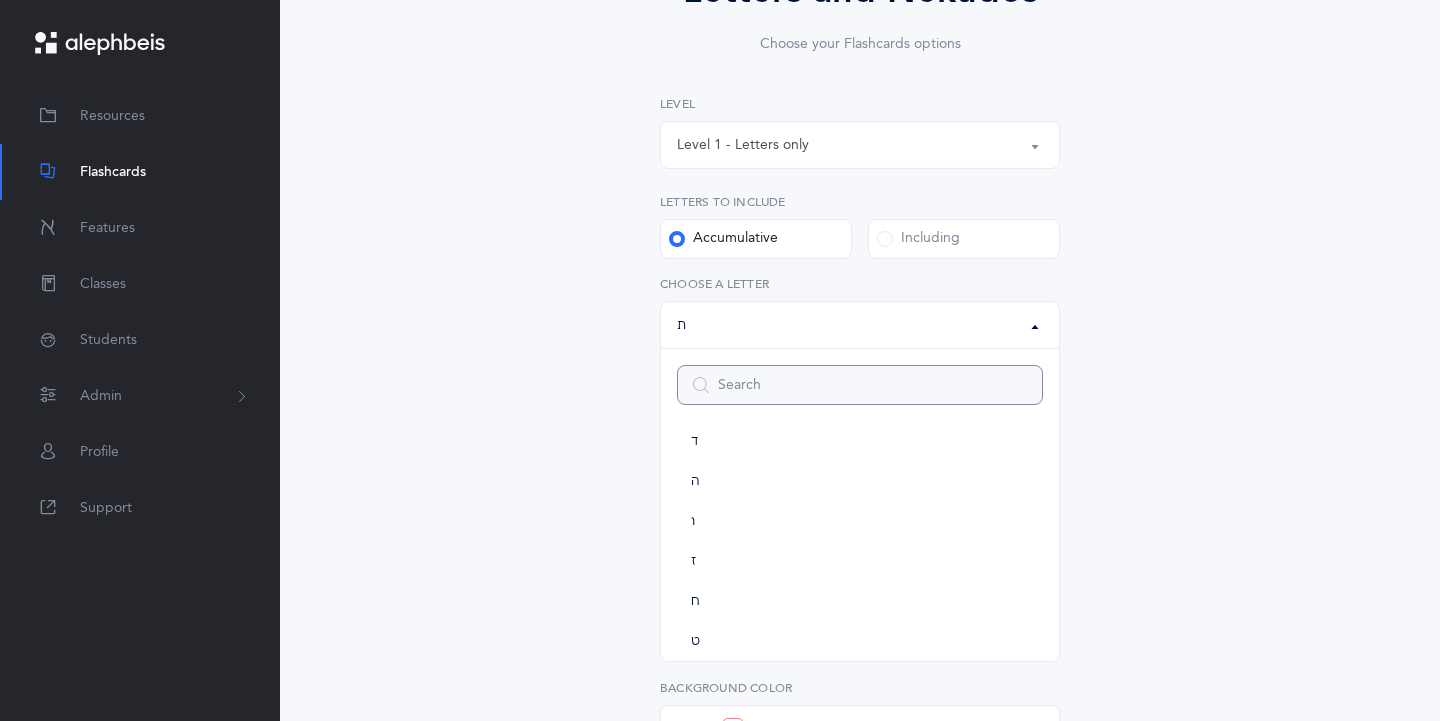 scroll, scrollTop: 0, scrollLeft: 0, axis: both 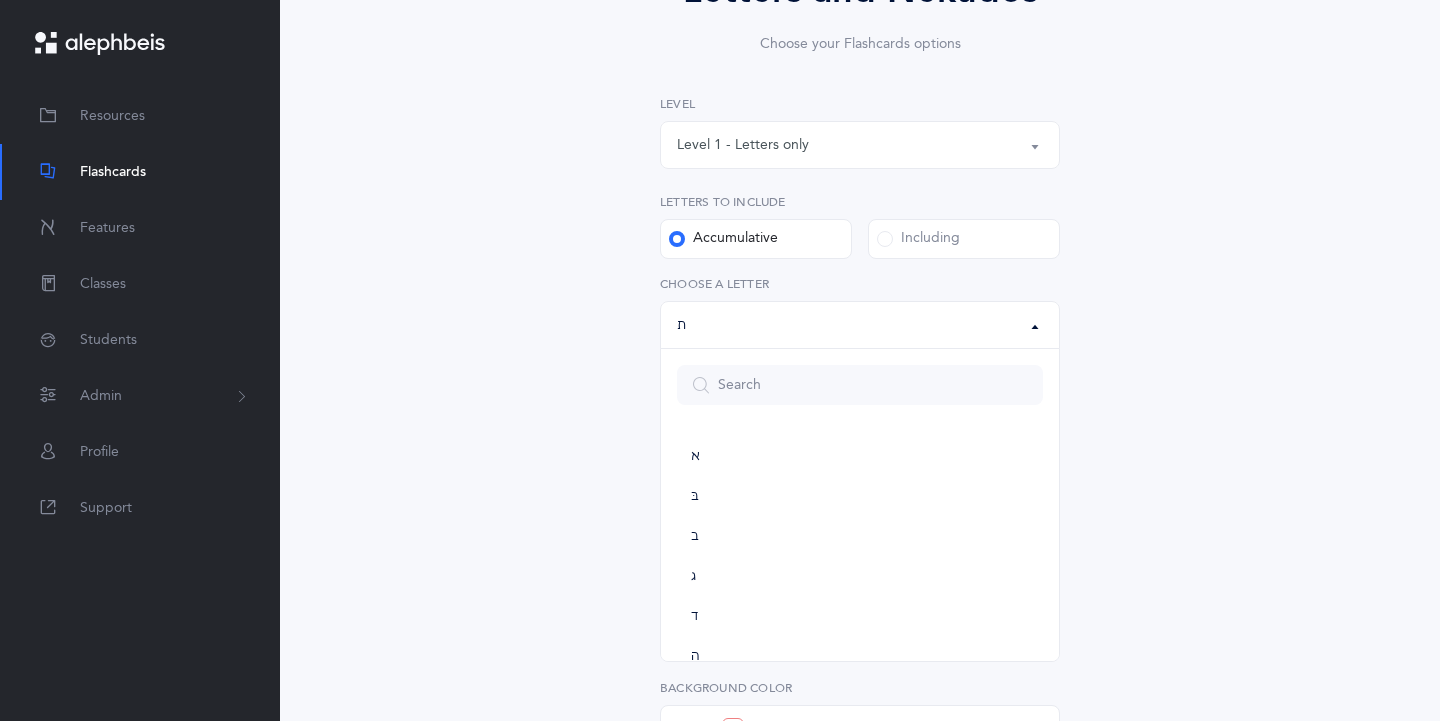 click on "Letters and Nekudos   Choose your Flashcards options         Level 1 - Letters only
Level 2 - Nekudos only
Level 3 - Letters and Nekudos
Level 4 - Letters with Nekudos
Level 1 - Letters only   Level 1 - Letters only
Level 2 - Nekudos only
Level 3 - Letters and Nekudos
Level 4 - Letters with Nekudos
Level
Letters to include
Accumulative
[PERSON_NAME]
א
בּ
ב
ג
ד
ה
ו
ז
ח
ט
י
כּ
ךּ
כ
[DEMOGRAPHIC_DATA]
ל
מ
ם
נ
ן
ס
ע
פּ
פ
ף
צ
ץ
ק
ר
שׁ
שׂ
תּ
ת
Letters up until: ת   א
בּ
ב
ג
ד
ה
ו
ז
ח
ט
י
כּ
ךּ
כ
[DEMOGRAPHIC_DATA]
ל
מ
ם
נ
ן
ס
ע
פּ
פ
ף
צ
ץ
ק
ר
שׁ
שׂ
תּ
ת
Choose a letter
Order of letters
Randomized
In order
Upgrade your plan to Ultimate
Upgrade your plan to
Ultimate     20" at bounding box center [860, 504] 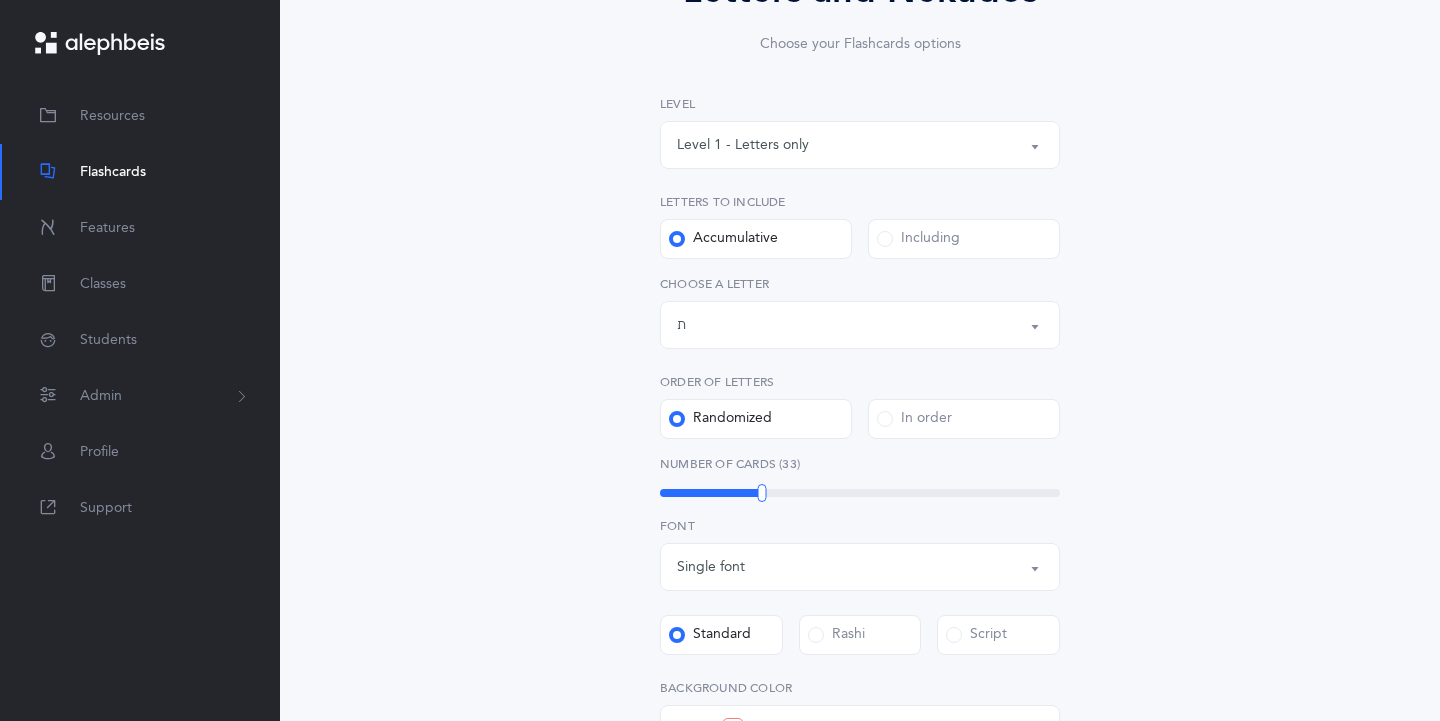 click on "Including" at bounding box center (964, 239) 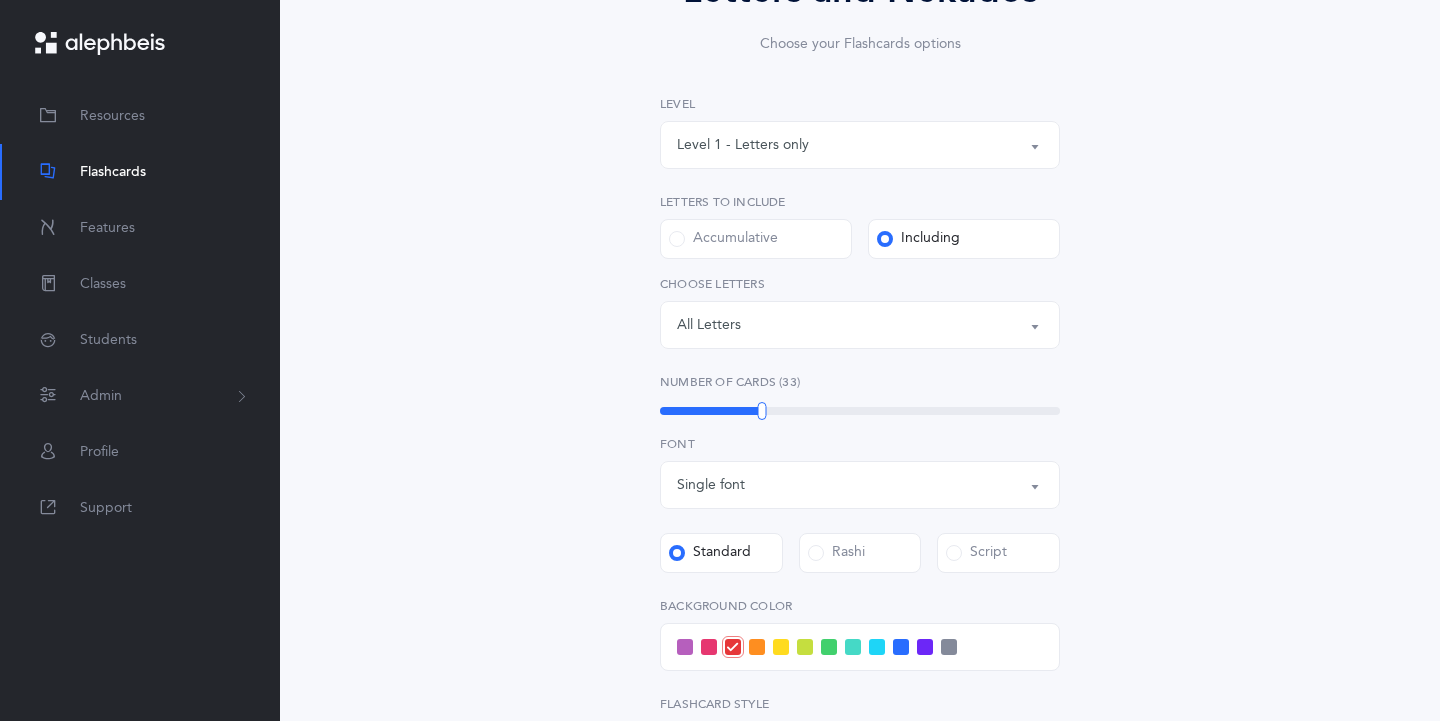 click on "Letters: All Letters" at bounding box center [860, 325] 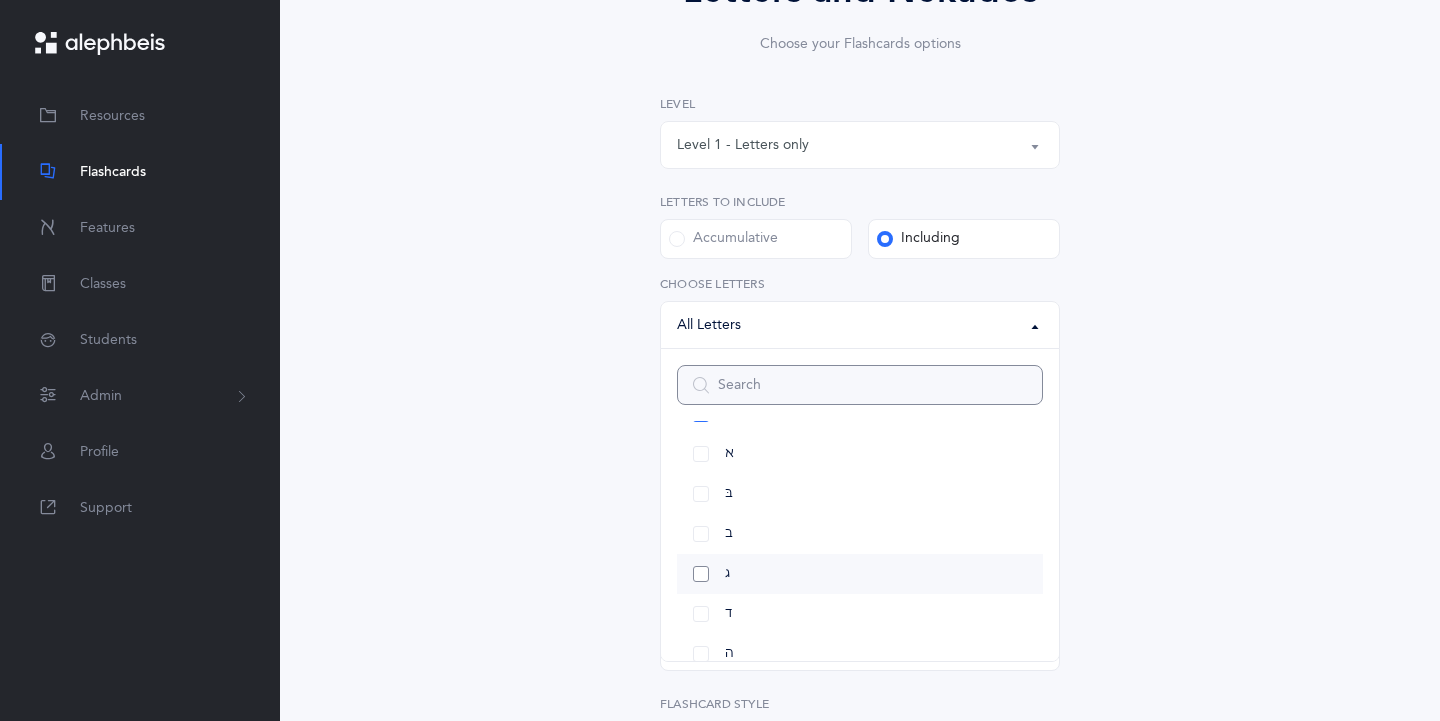 scroll, scrollTop: 45, scrollLeft: 0, axis: vertical 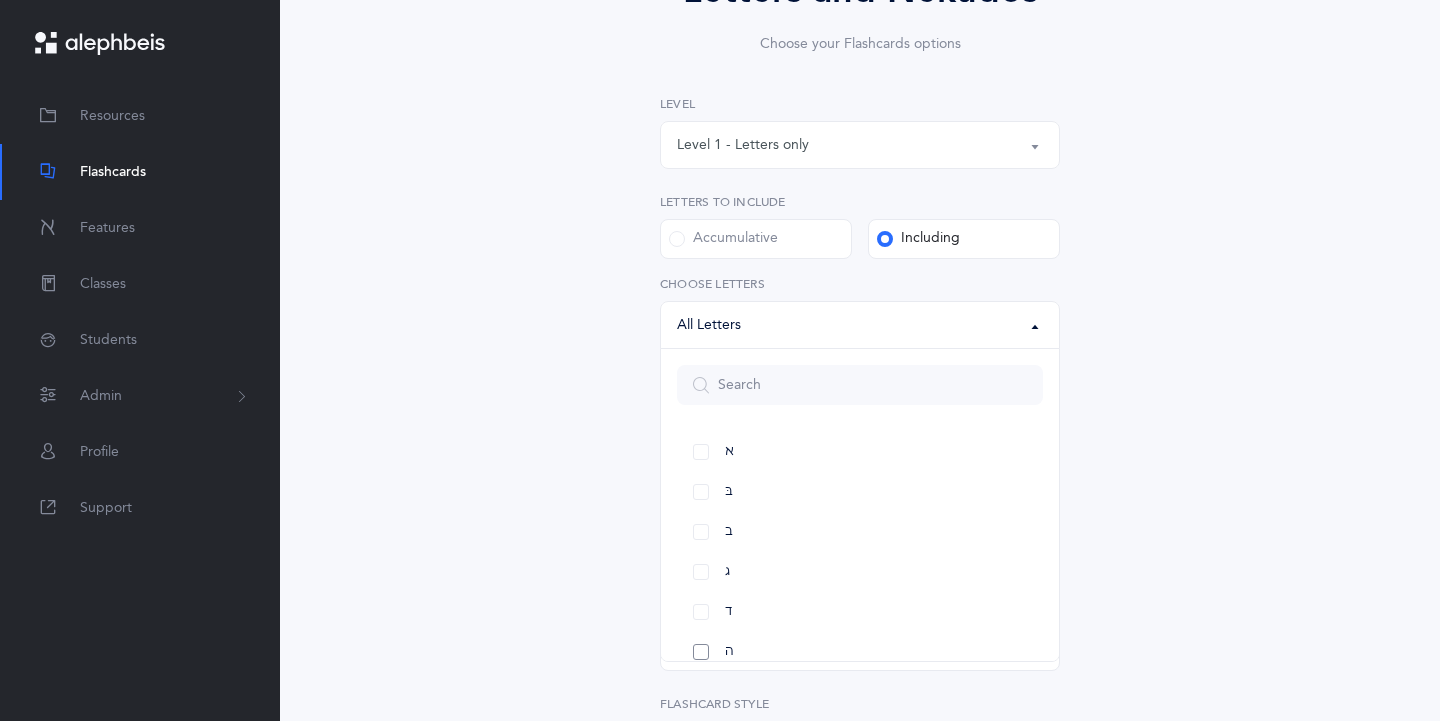 click on "ה" at bounding box center (860, 652) 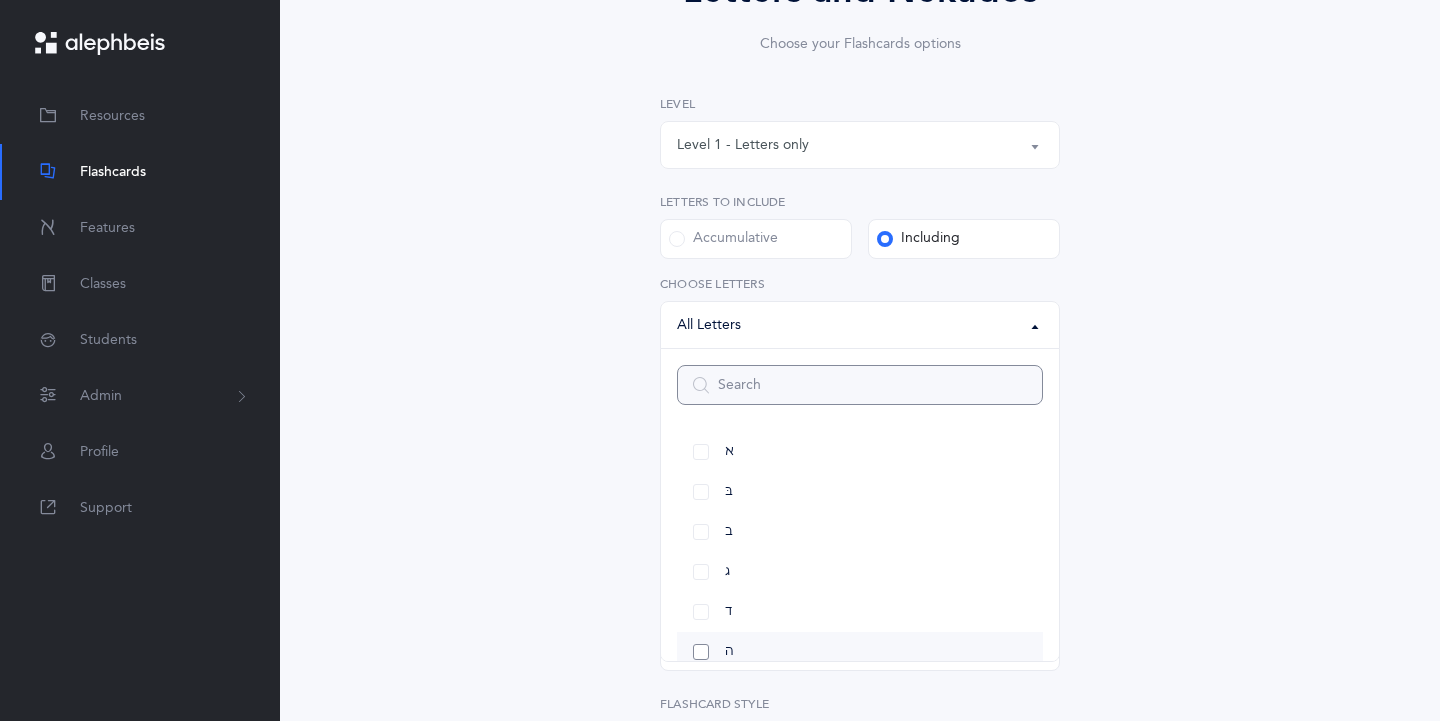 select on "5" 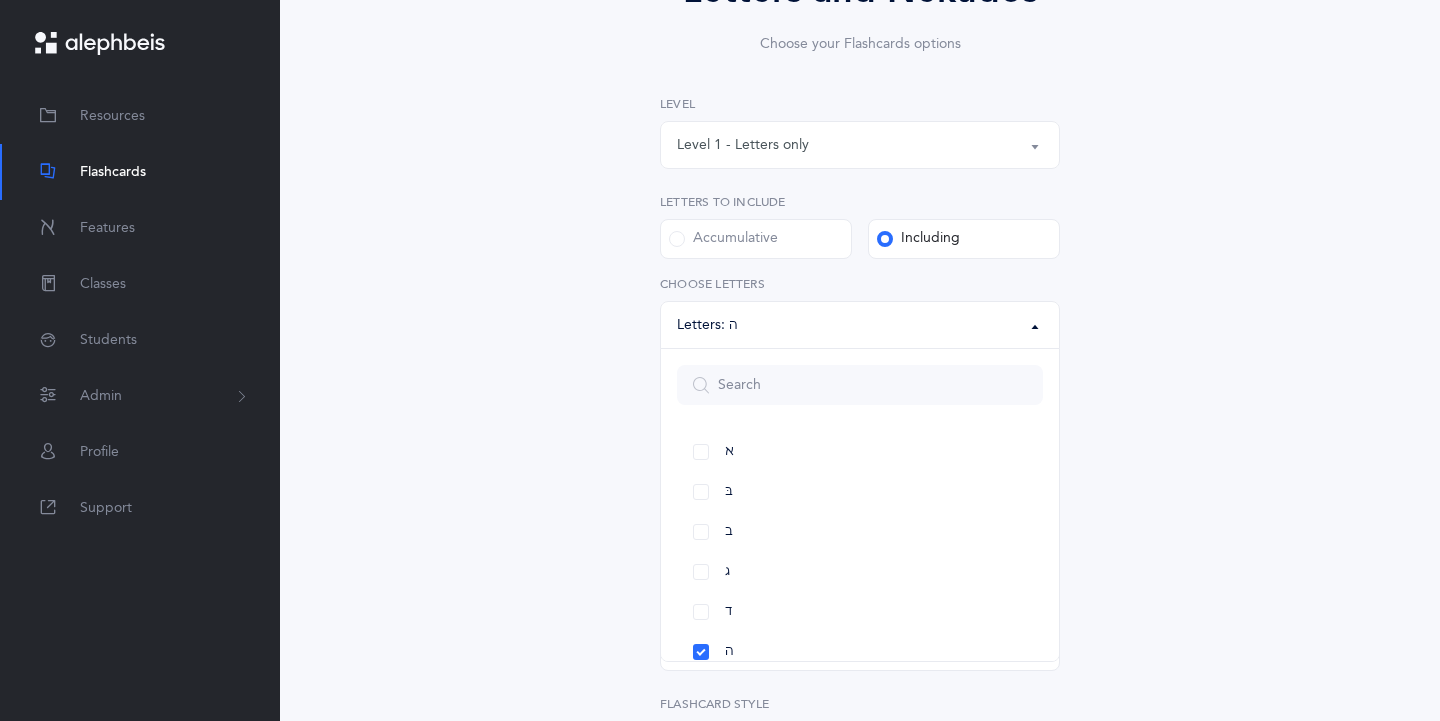 click on "Letters and Nekudos   Choose your Flashcards options         Level 1 - Letters only
Level 2 - Nekudos only
Level 3 - Letters and Nekudos
Level 4 - Letters with Nekudos
Level 1 - Letters only   Level 1 - Letters only
Level 2 - Nekudos only
Level 3 - Letters and Nekudos
Level 4 - Letters with Nekudos
Level
Letters to include
Accumulative
[PERSON_NAME]
All Letters
א
בּ
ב
ג
ד
ה
ו
ז
ח
ט
י
כּ
ךּ
כ
[DEMOGRAPHIC_DATA]
ל
מ
ם
נ
ן
ס
ע
פּ
פ
ף
צ
ץ
ק
ר
שׁ
שׂ
תּ
ת
Letters: ה
All Letters
א
בּ
ב
ג
ד
ה
ו
ז
ח
ט
י
כּ
ךּ
כ
ך
ל
מ
ם
נ
ן
ס
ע
פּ
פ
ף
צ
ץ
ק
ר
שׁ
שׂ
תּ
ת
Choose letters
Upgrade your plan to Ultimate
You need to be on the Ultimate plan to use this feature" at bounding box center (860, 463) 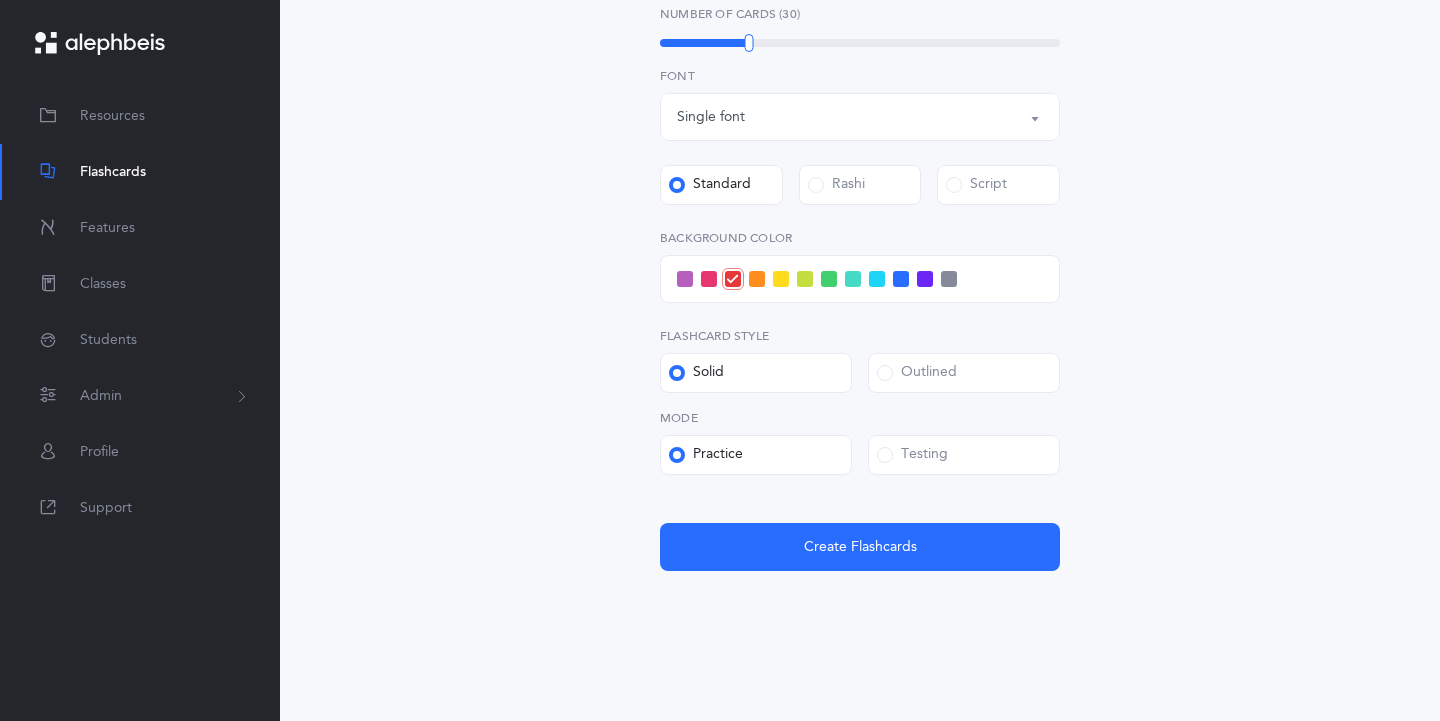 scroll, scrollTop: 606, scrollLeft: 0, axis: vertical 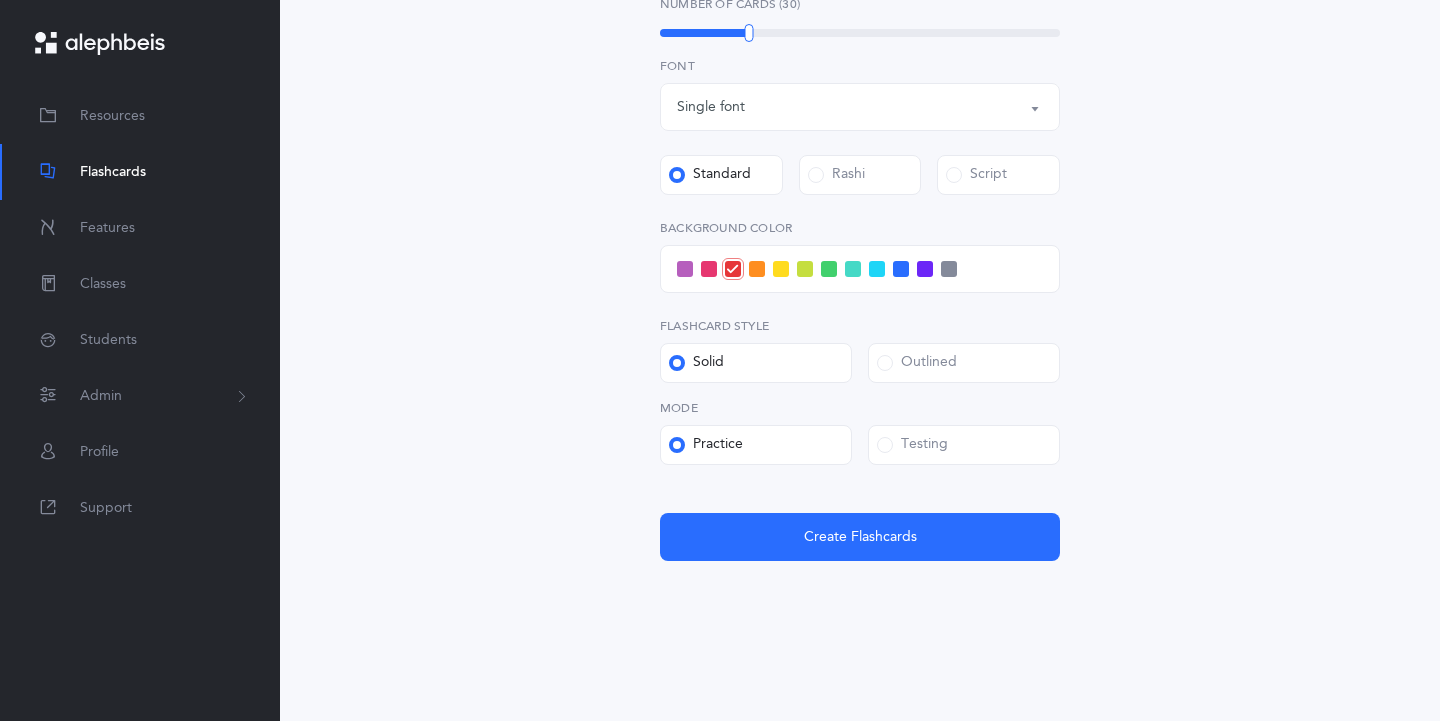 click on "Testing" at bounding box center (912, 445) 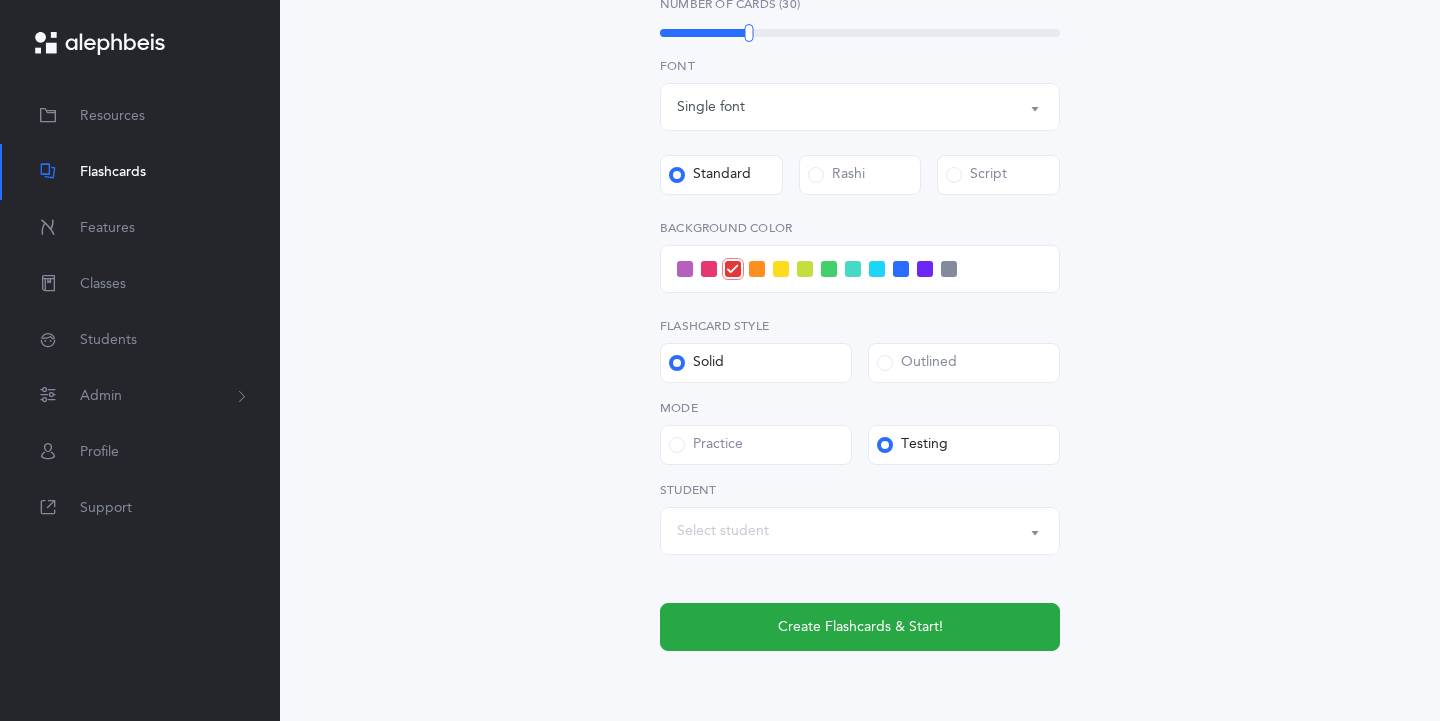 click on "Select student" at bounding box center (860, 531) 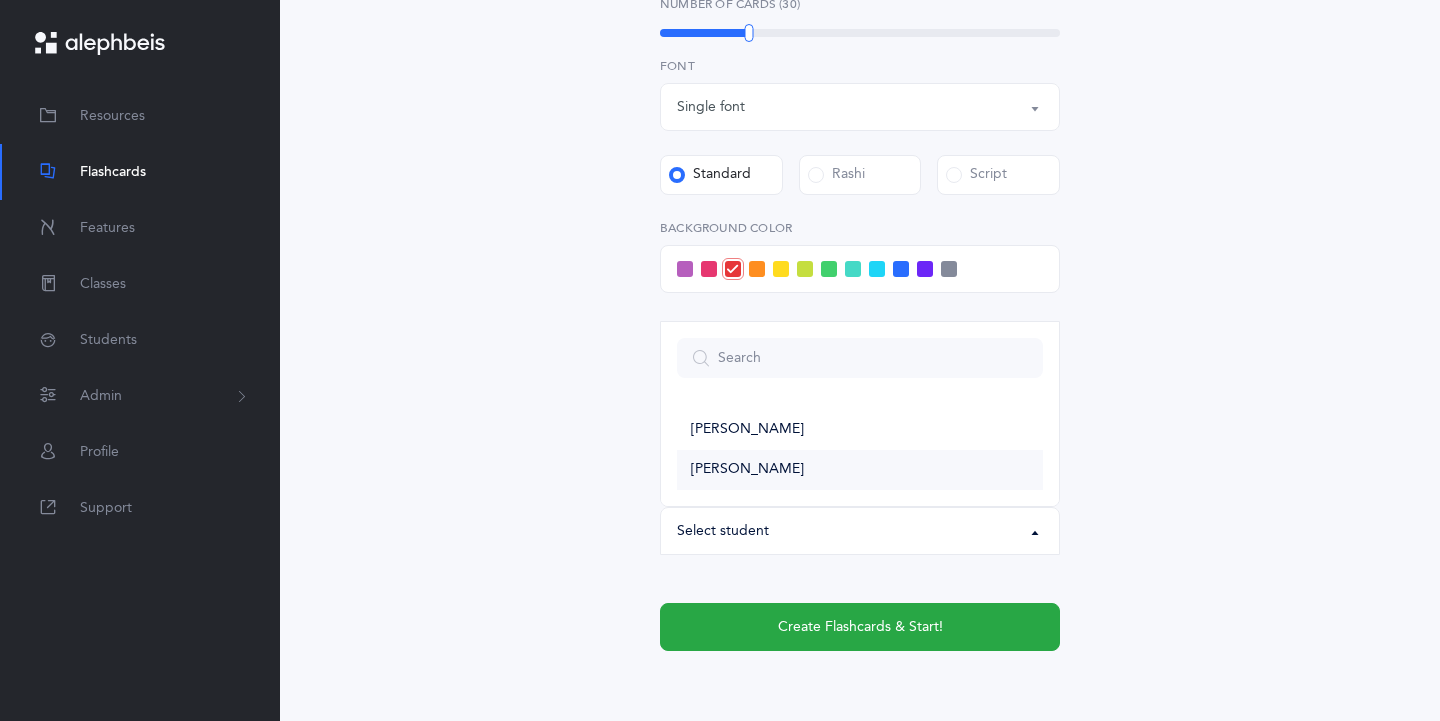 click on "[PERSON_NAME]" at bounding box center [860, 470] 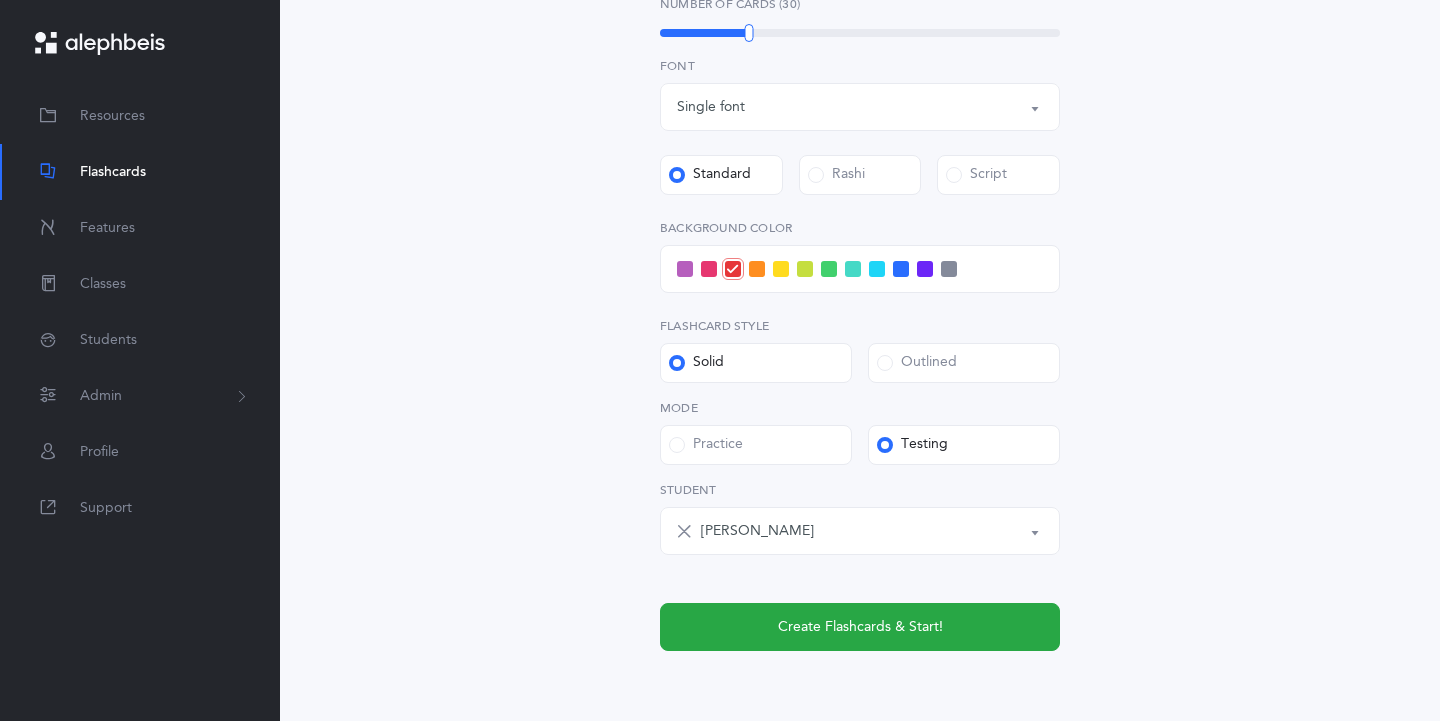 click at bounding box center [709, 269] 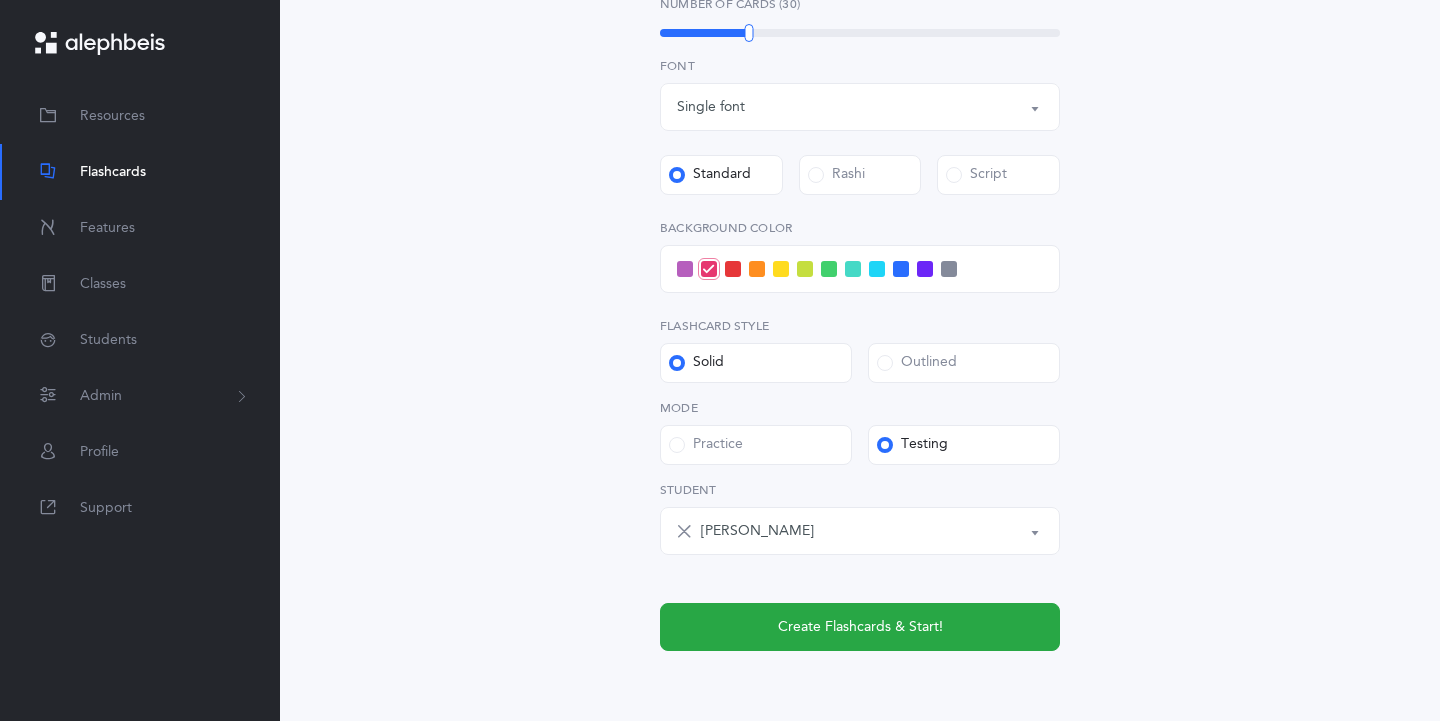 click at bounding box center [925, 269] 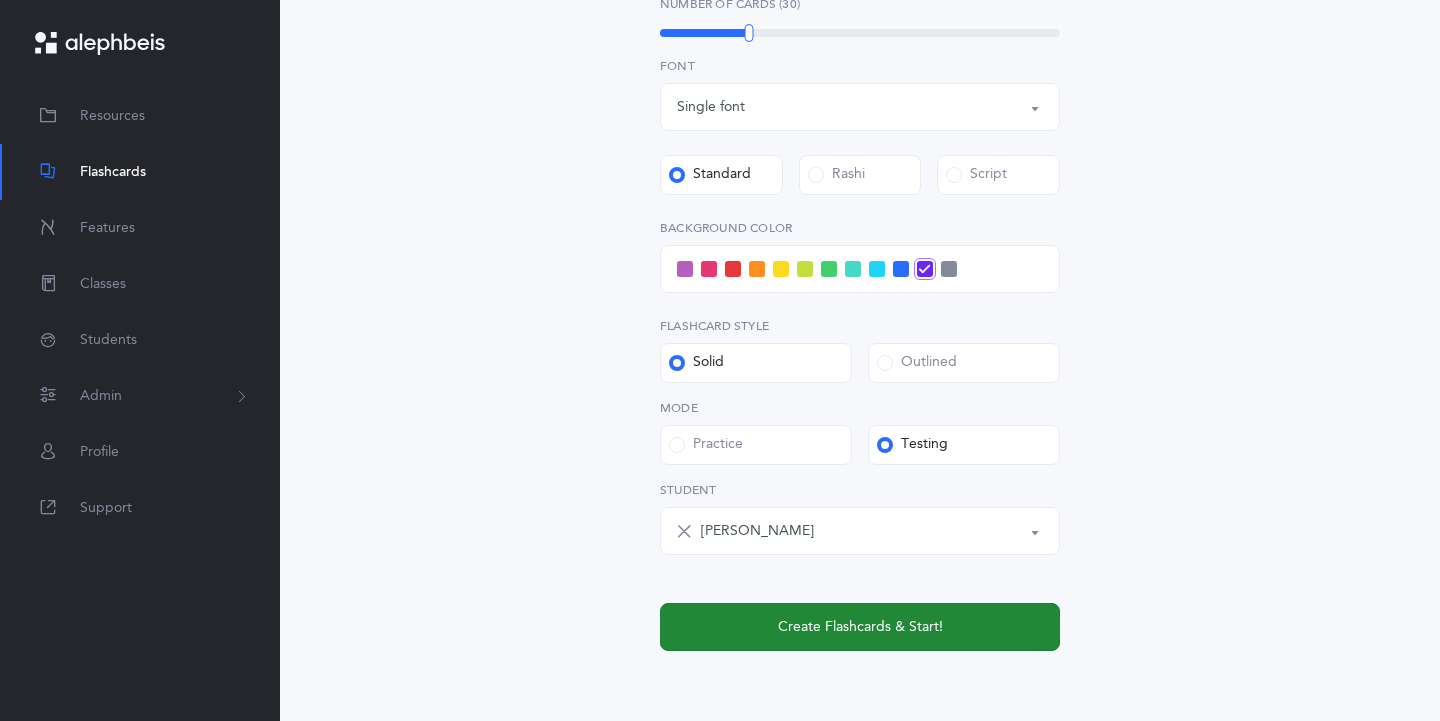 click on "Create Flashcards & Start!" at bounding box center (860, 627) 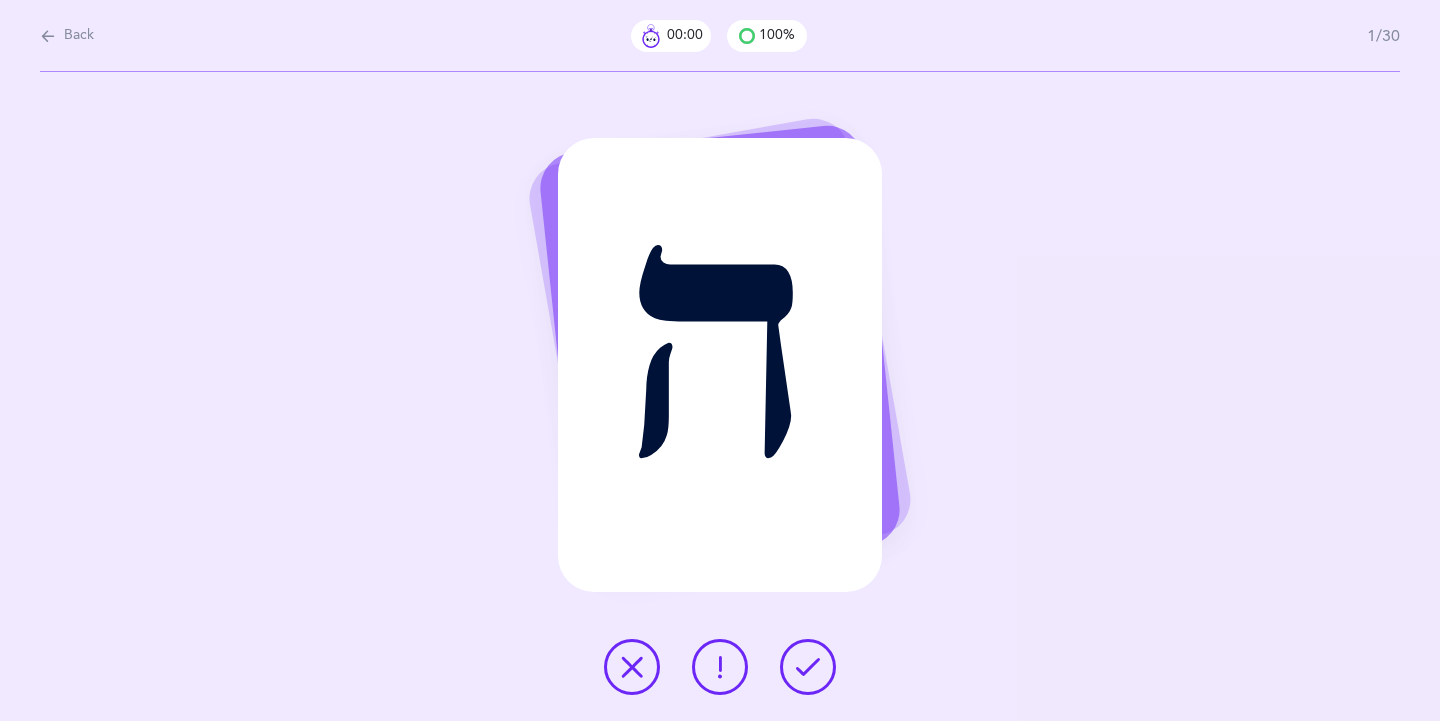 scroll, scrollTop: 0, scrollLeft: 0, axis: both 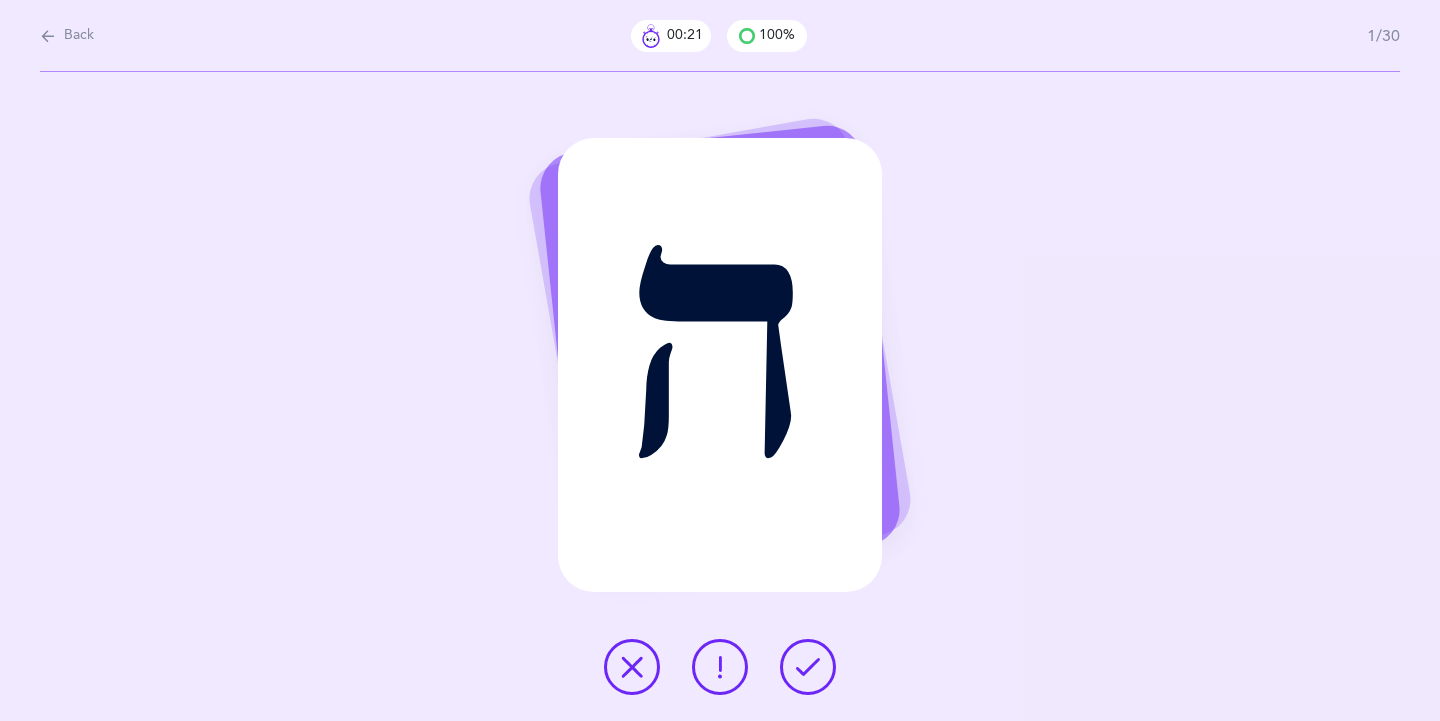click at bounding box center (808, 667) 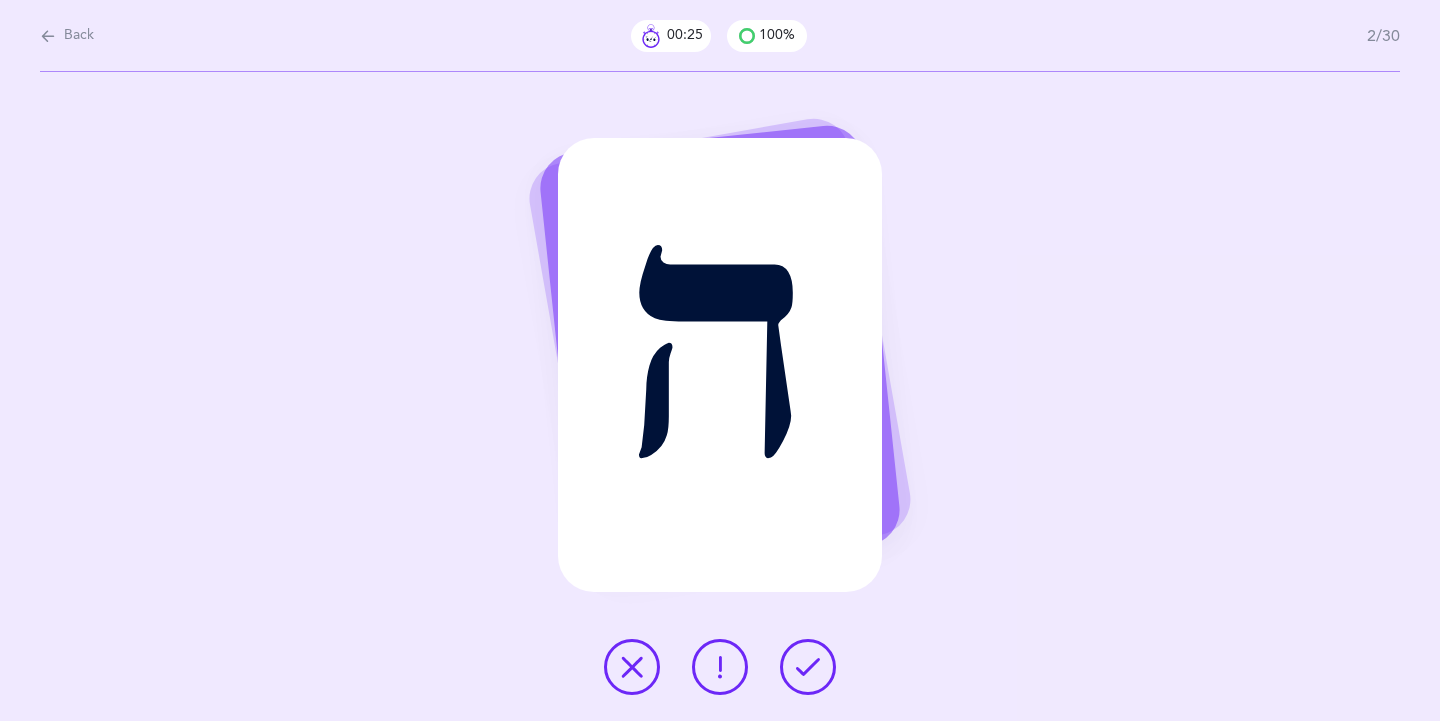 click at bounding box center [808, 667] 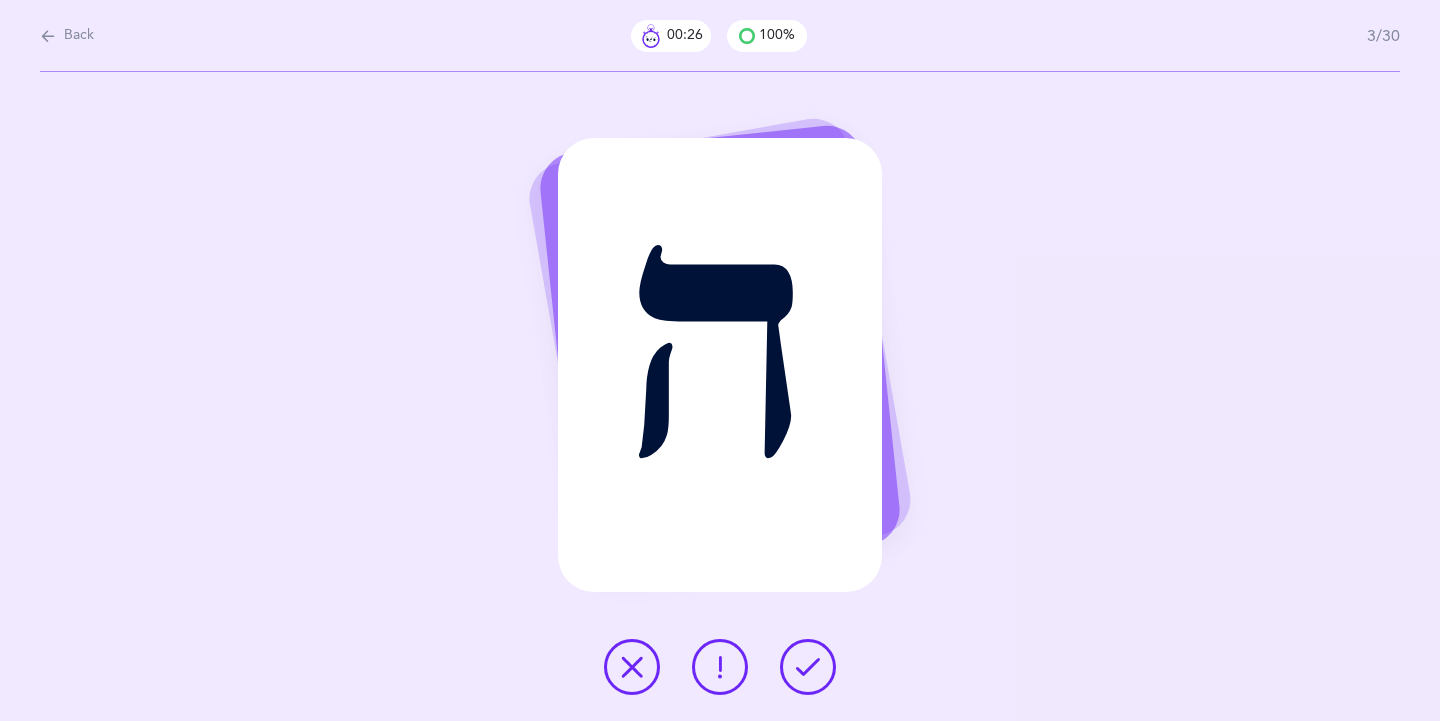 click at bounding box center (808, 667) 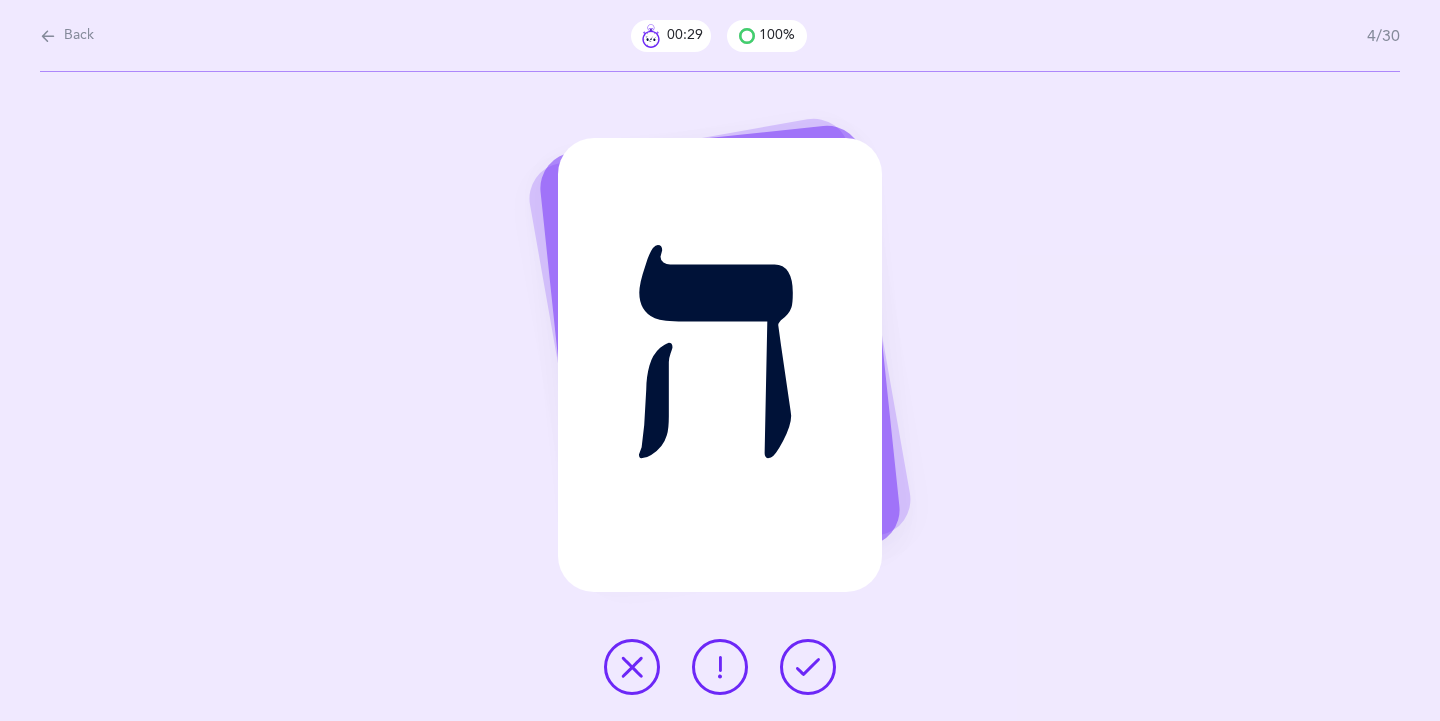 click on "ה" at bounding box center [720, 365] 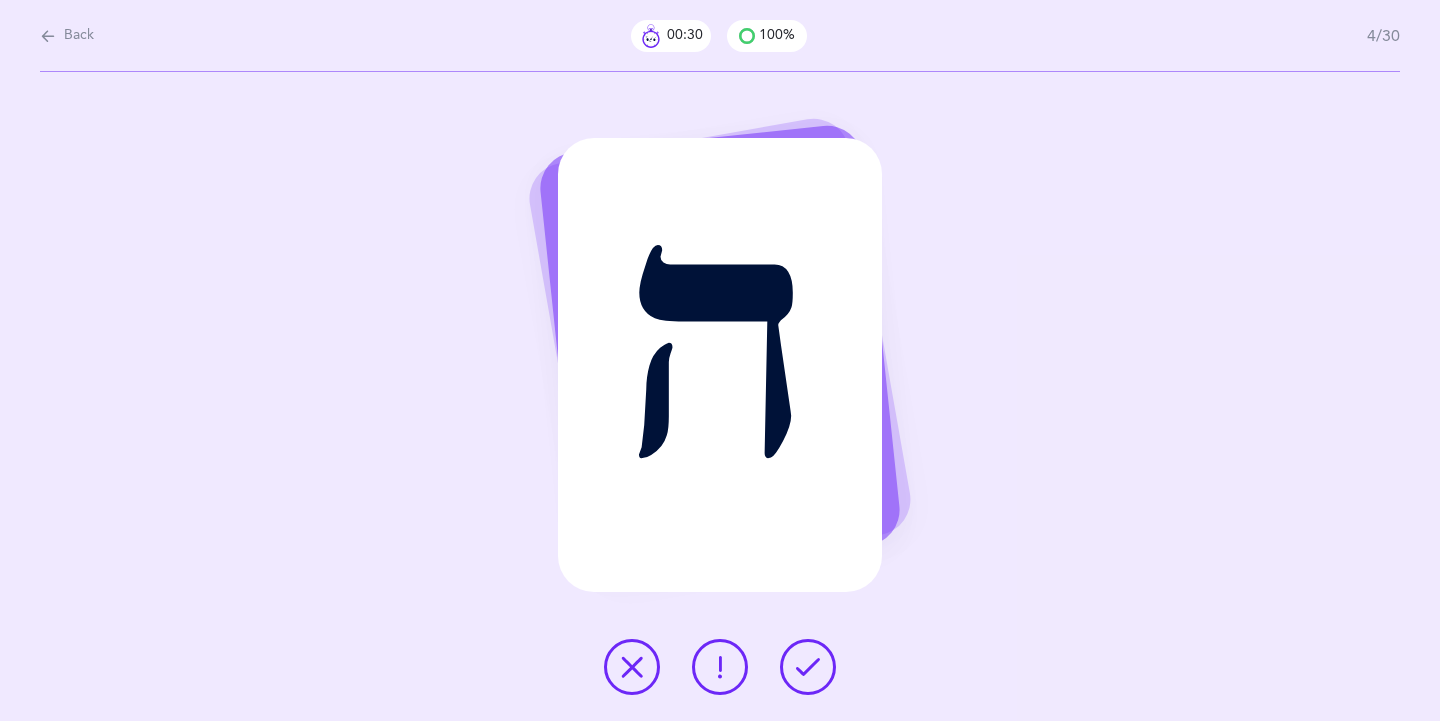 click at bounding box center [808, 667] 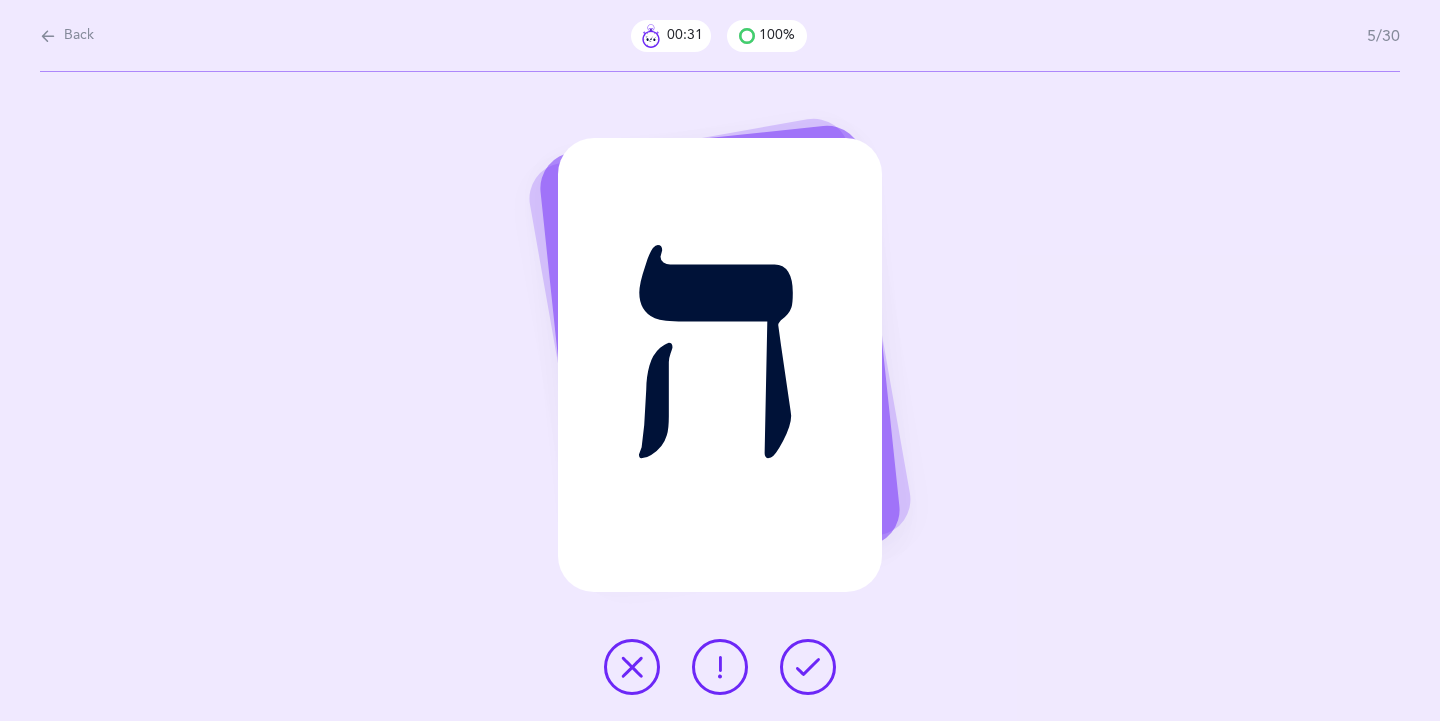 click on "ה" at bounding box center (720, 365) 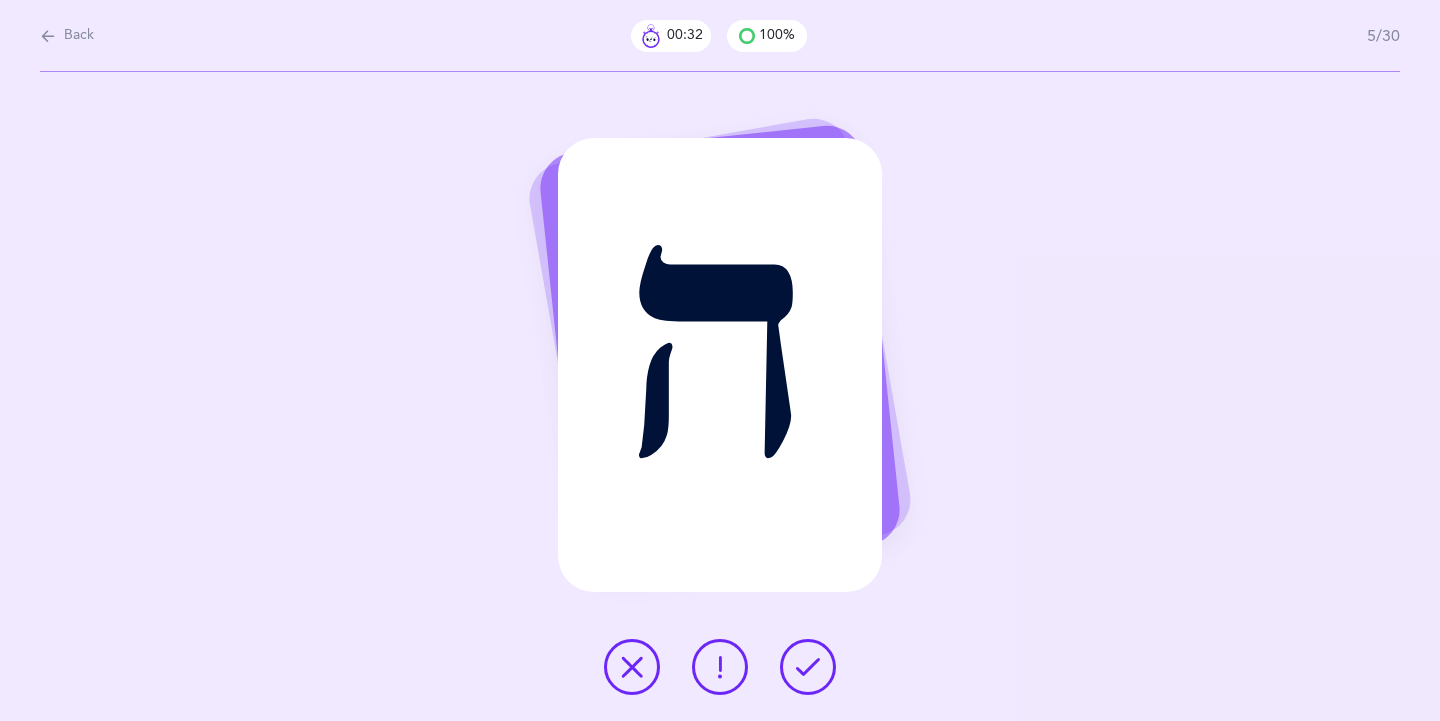 click at bounding box center [808, 667] 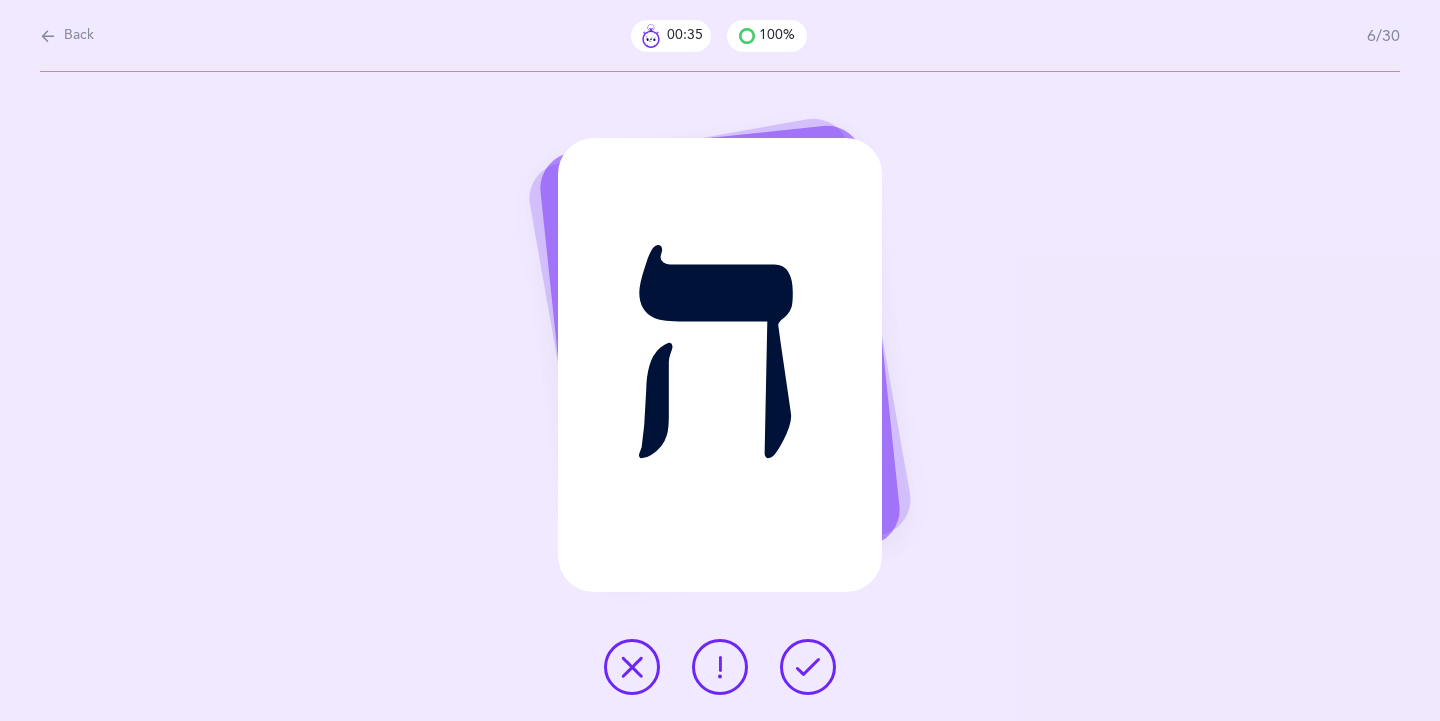 click at bounding box center [48, 36] 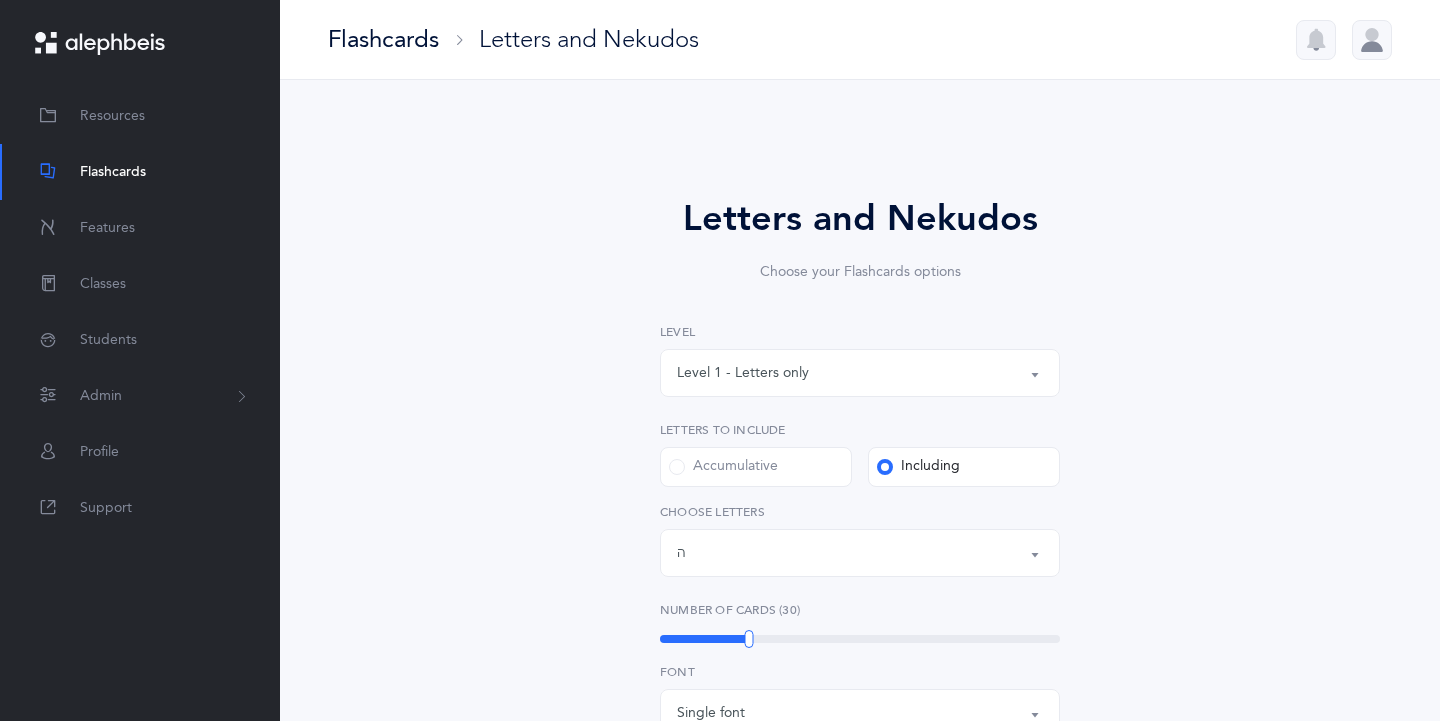 scroll, scrollTop: 71, scrollLeft: 0, axis: vertical 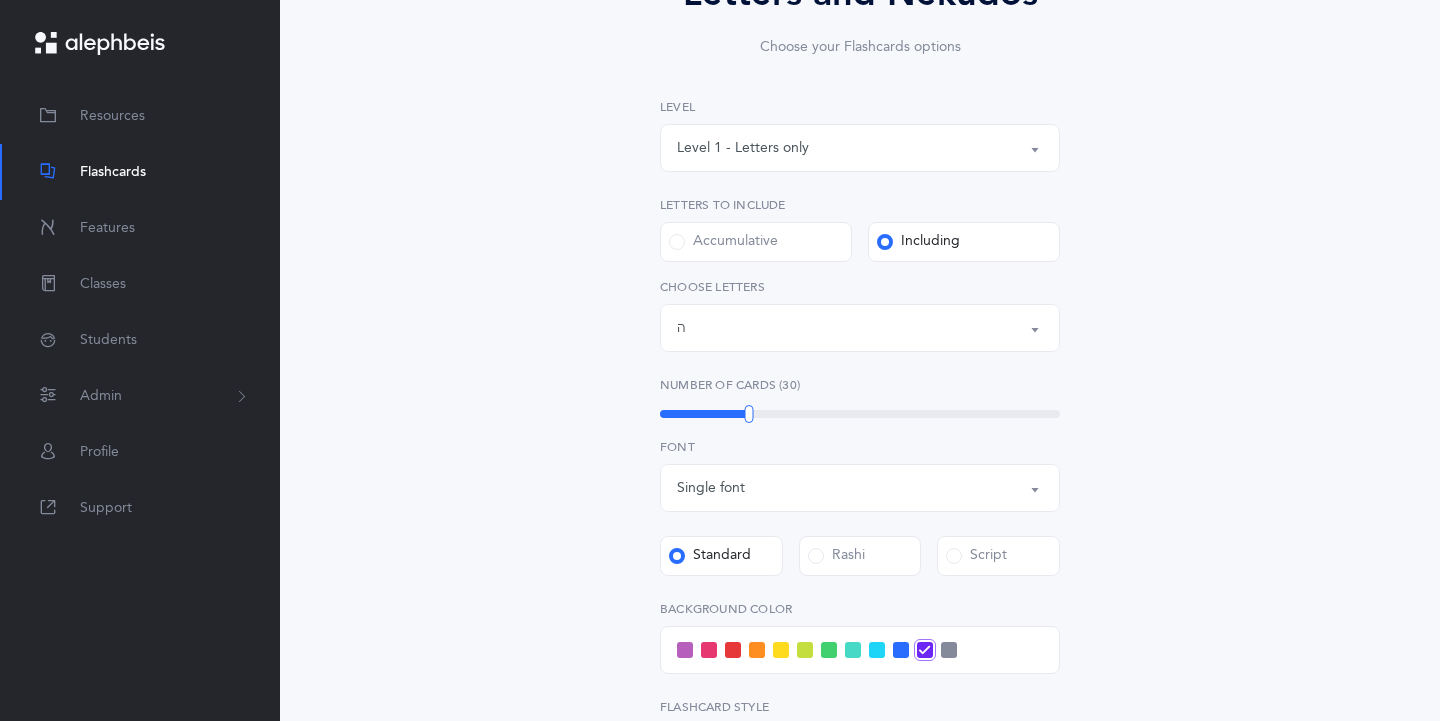 click on "Accumulative" at bounding box center [756, 242] 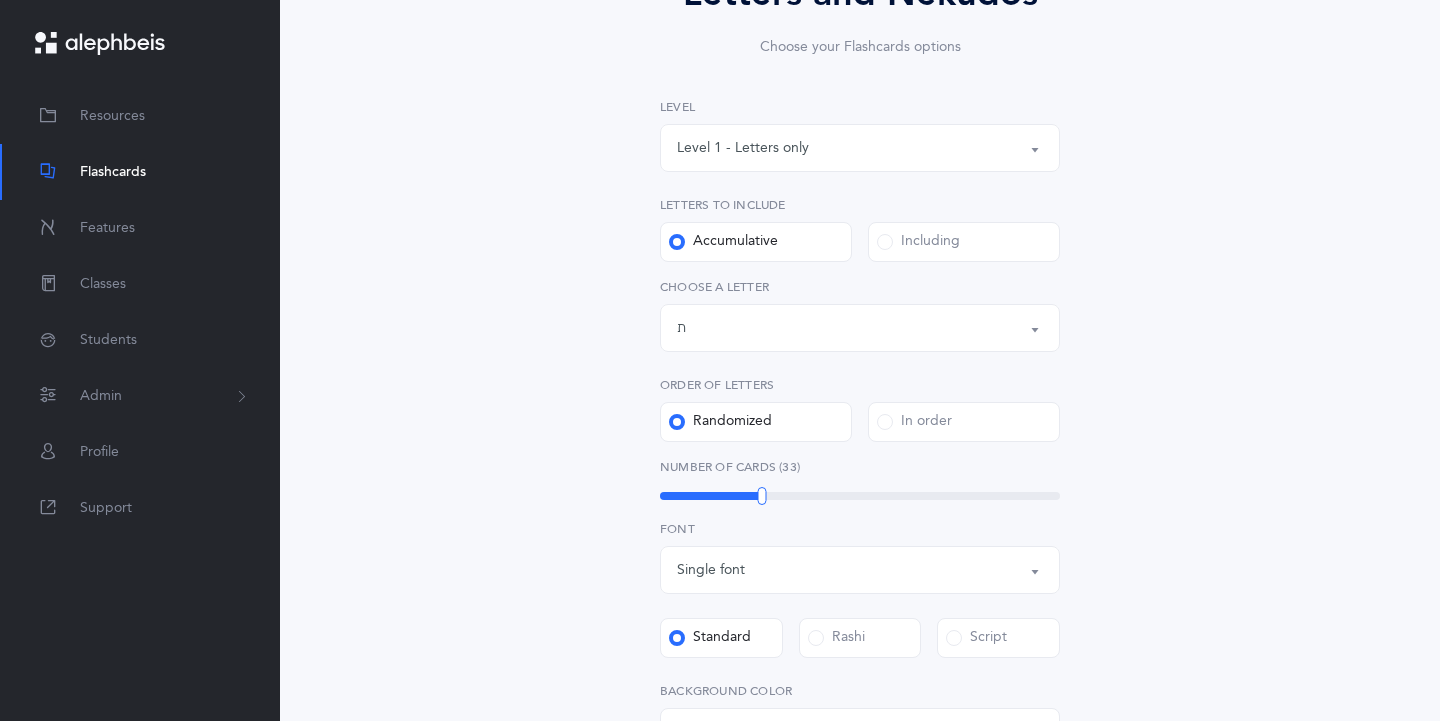 click on "Letters up until: ת" at bounding box center [860, 328] 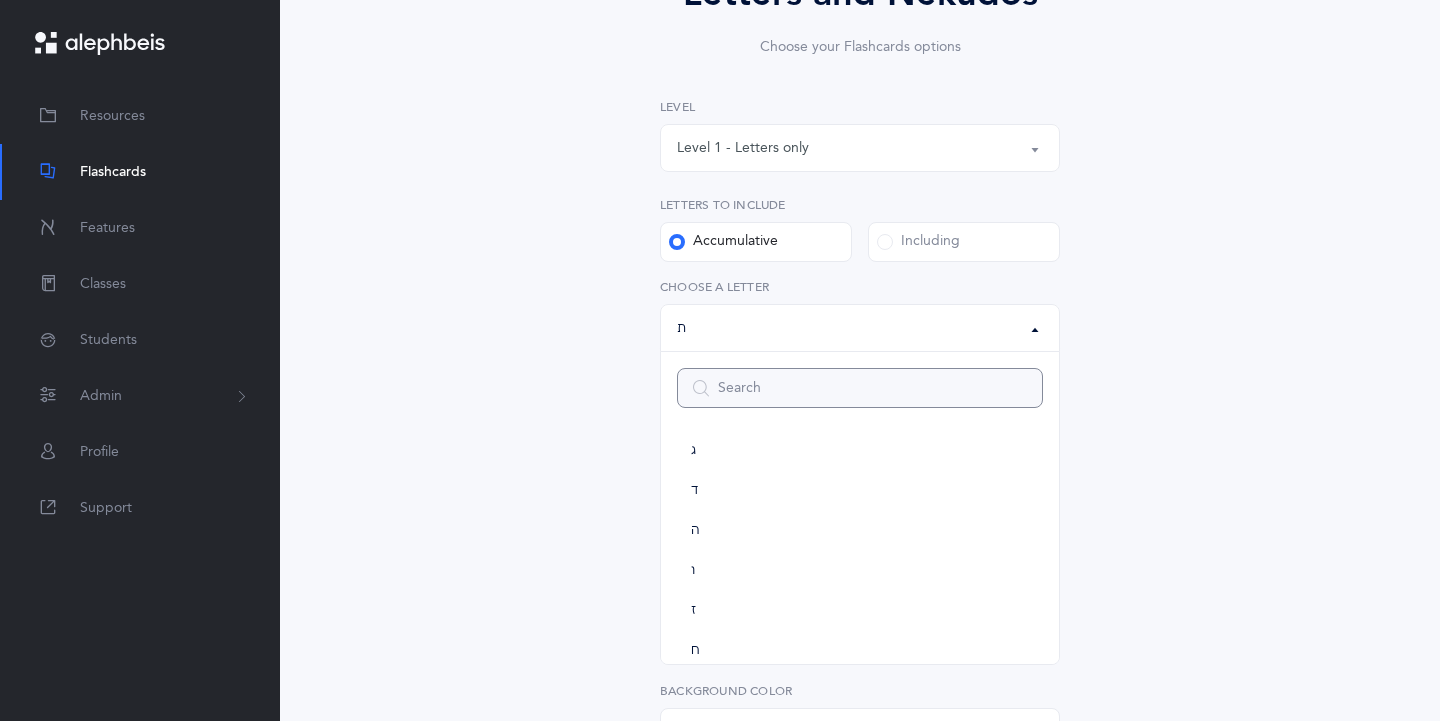 scroll, scrollTop: 131, scrollLeft: 0, axis: vertical 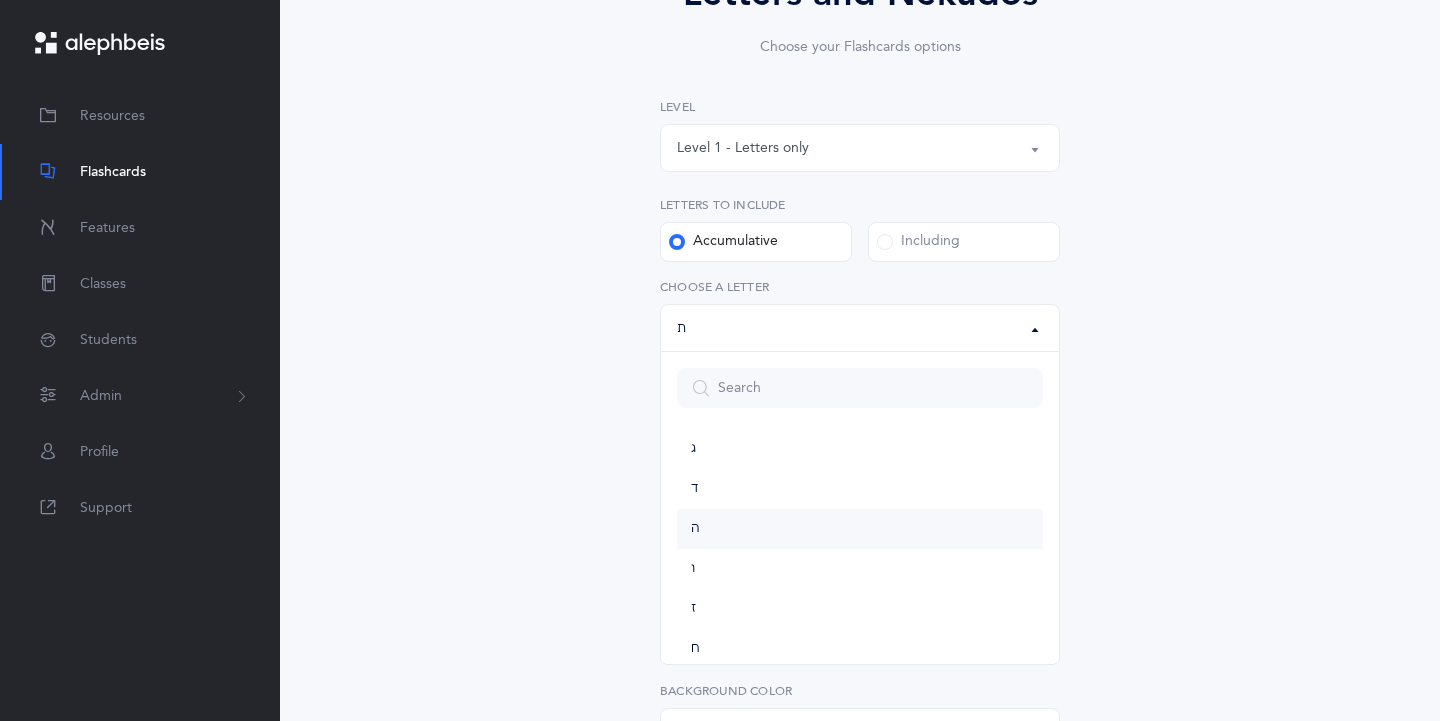 click on "ה" at bounding box center [860, 529] 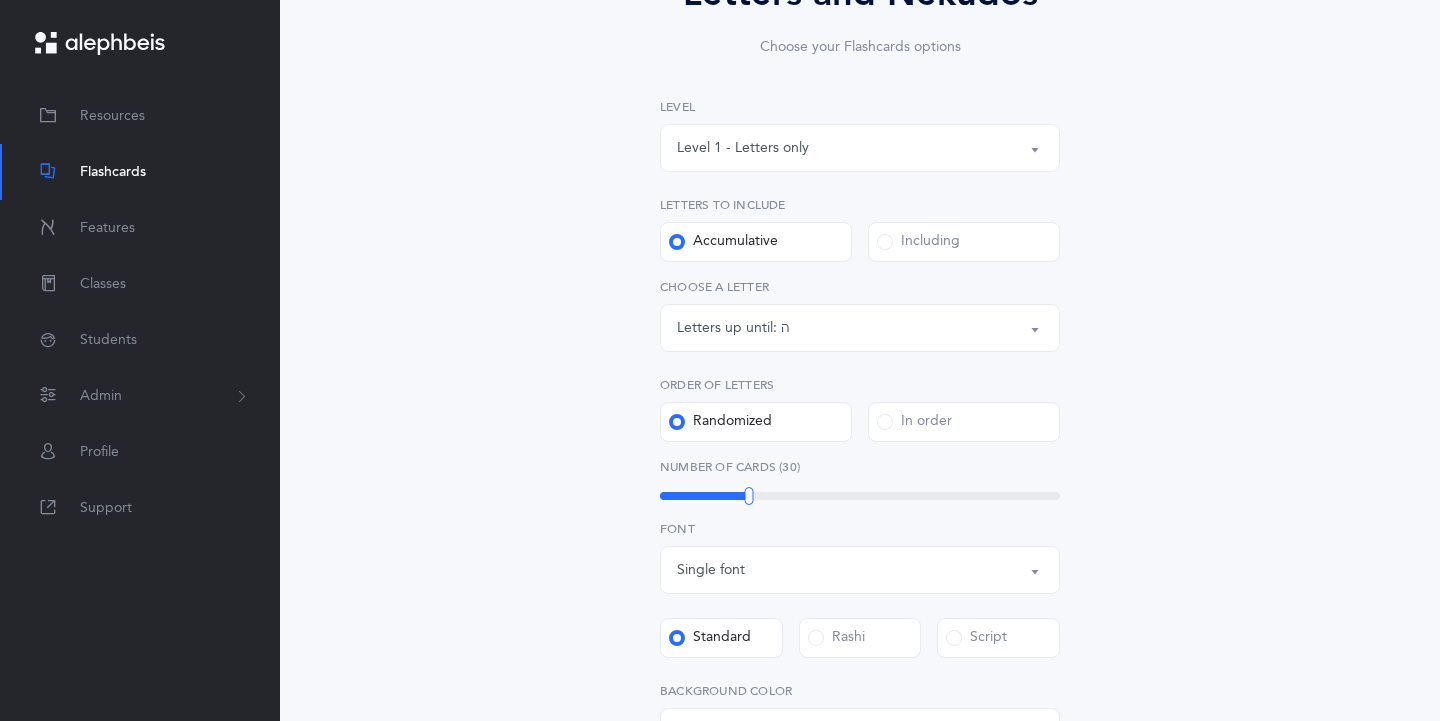 click on "Letters and Nekudos   Choose your Flashcards options         Level 1 - Letters only
Level 2 - Nekudos only
Level 3 - Letters and Nekudos
Level 4 - Letters with Nekudos
Level 1 - Letters only
Level
Letters to include
Accumulative
[PERSON_NAME]
א
בּ
ב
ג
ד
ה
ו
ז
ח
ט
י
כּ
ךּ
כ
[DEMOGRAPHIC_DATA]
ל
מ
ם
נ
ן
ס
ע
פּ
פ
ף
צ
ץ
ק
ר
שׁ
שׂ
תּ
ת
Letters up until: ה   א
בּ
ב
ג
ד
ה
ו
ז
ח
ט
י
כּ
ךּ
כ
[DEMOGRAPHIC_DATA]
ל
מ
ם
נ
ן
ס
ע
פּ
פ
ף
צ
ץ
ק
ר
שׁ
שׂ
תּ
ת
Choose a letter
Order of letters
Randomized
In order
Upgrade your plan to Ultimate
You need to be on the Ultimate plan to use this feature
Upgrade your plan to
Ultimate     20
Upgrade" at bounding box center [860, 540] 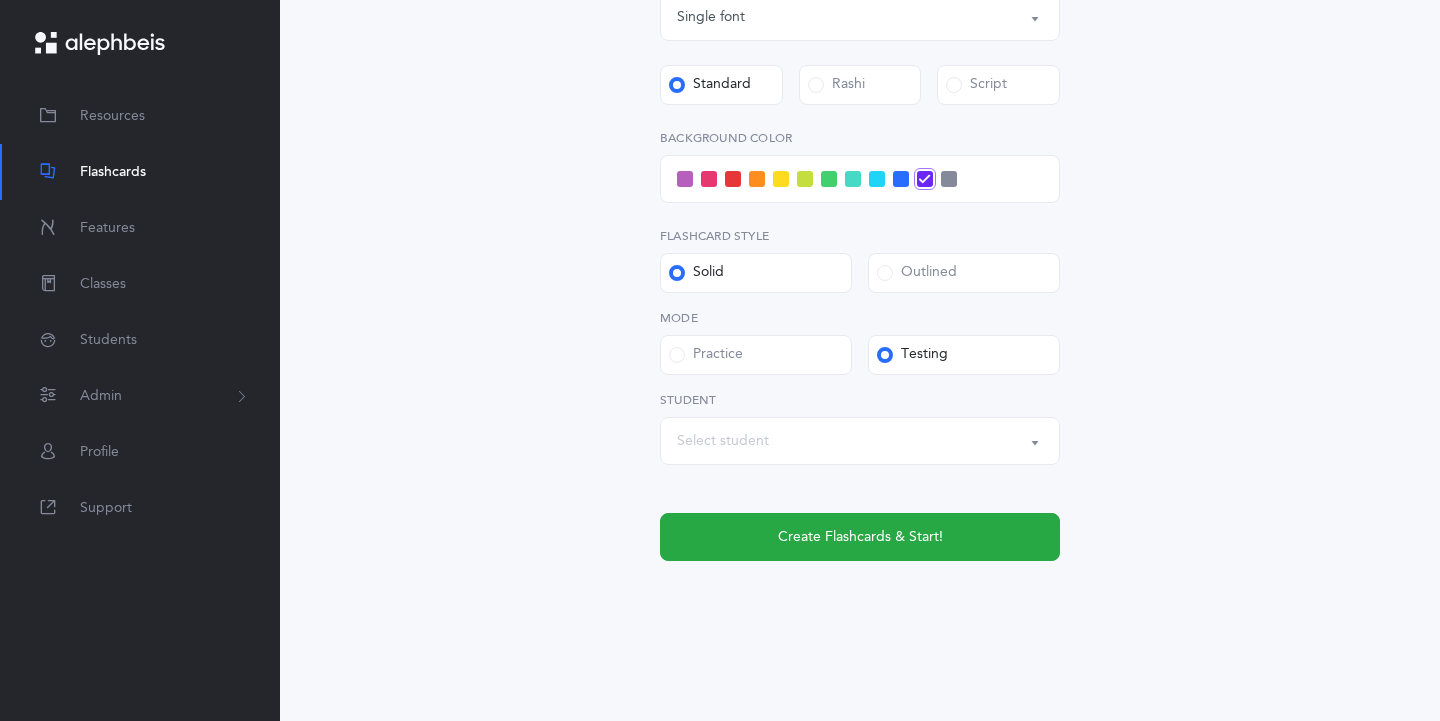 click on "Select student" at bounding box center [860, 441] 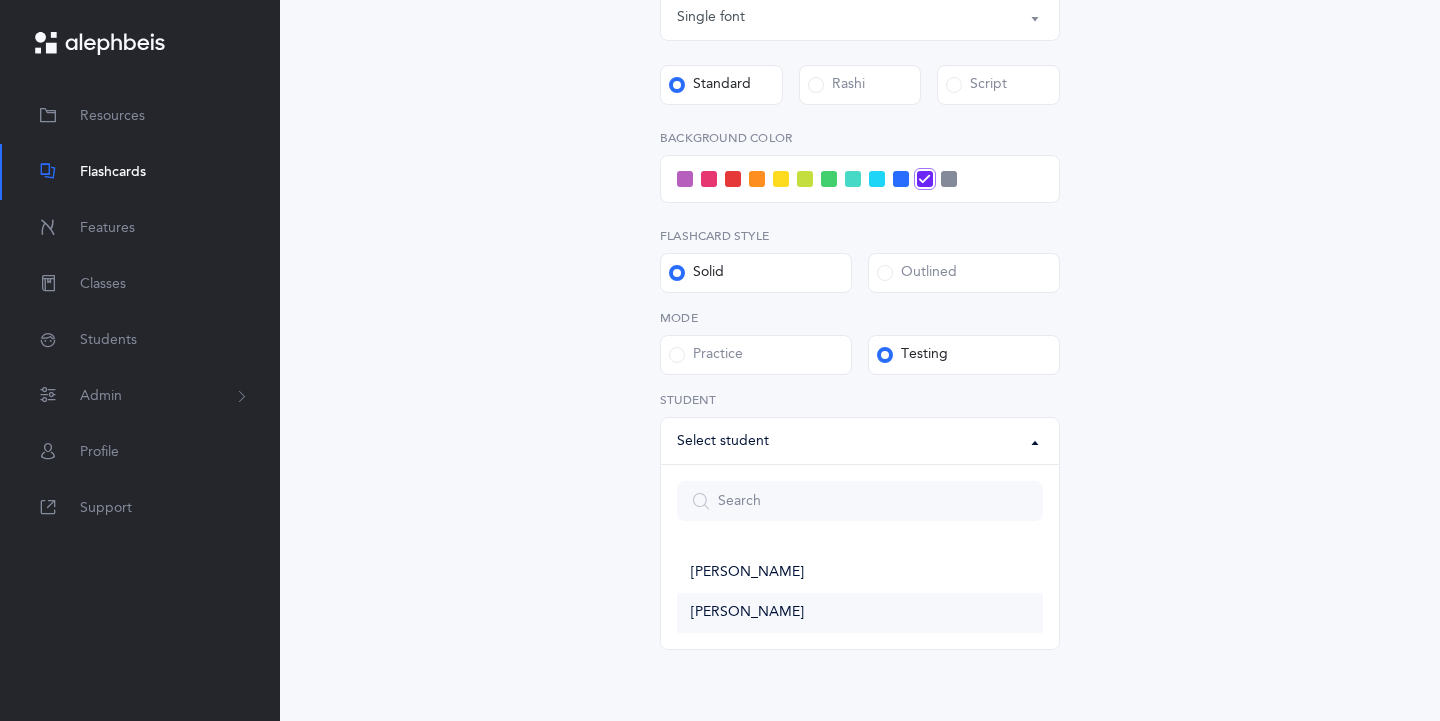 click on "[PERSON_NAME]" at bounding box center [747, 613] 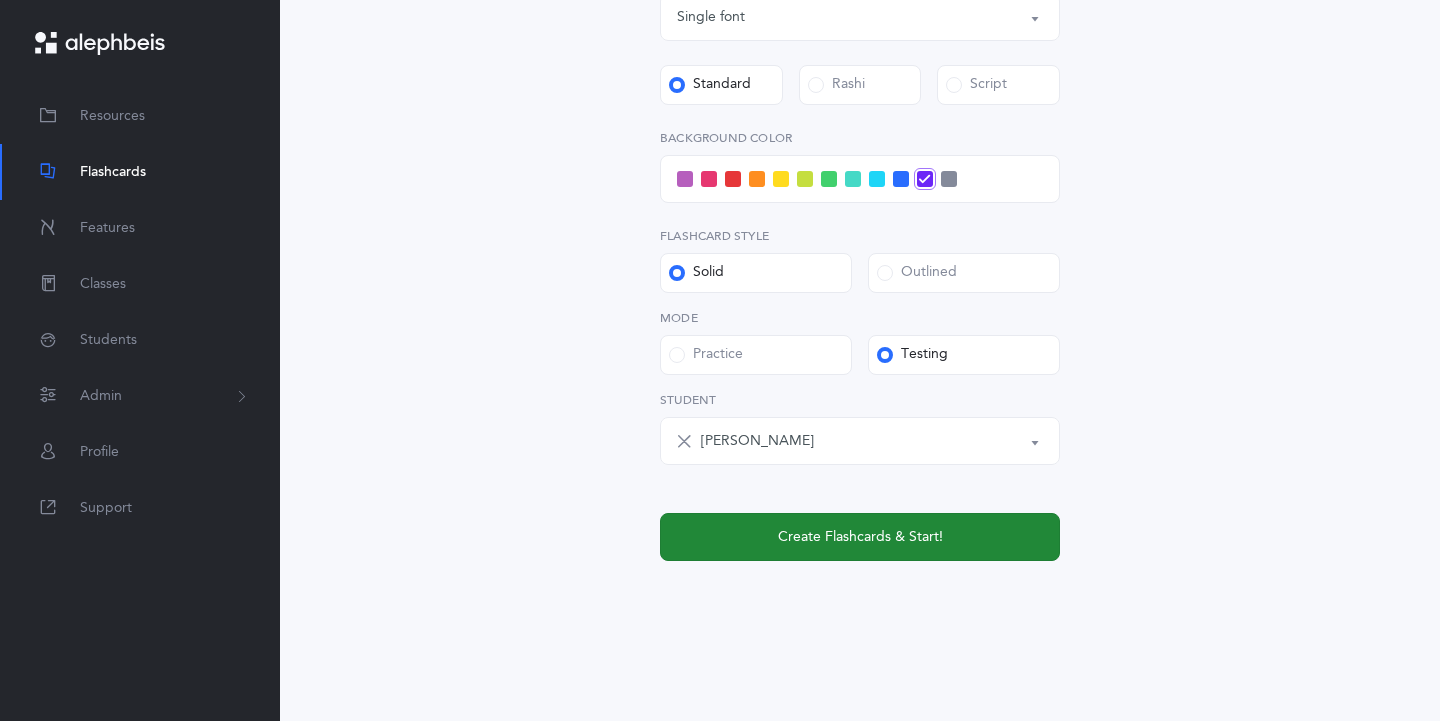 click on "Create Flashcards & Start!" at bounding box center (860, 537) 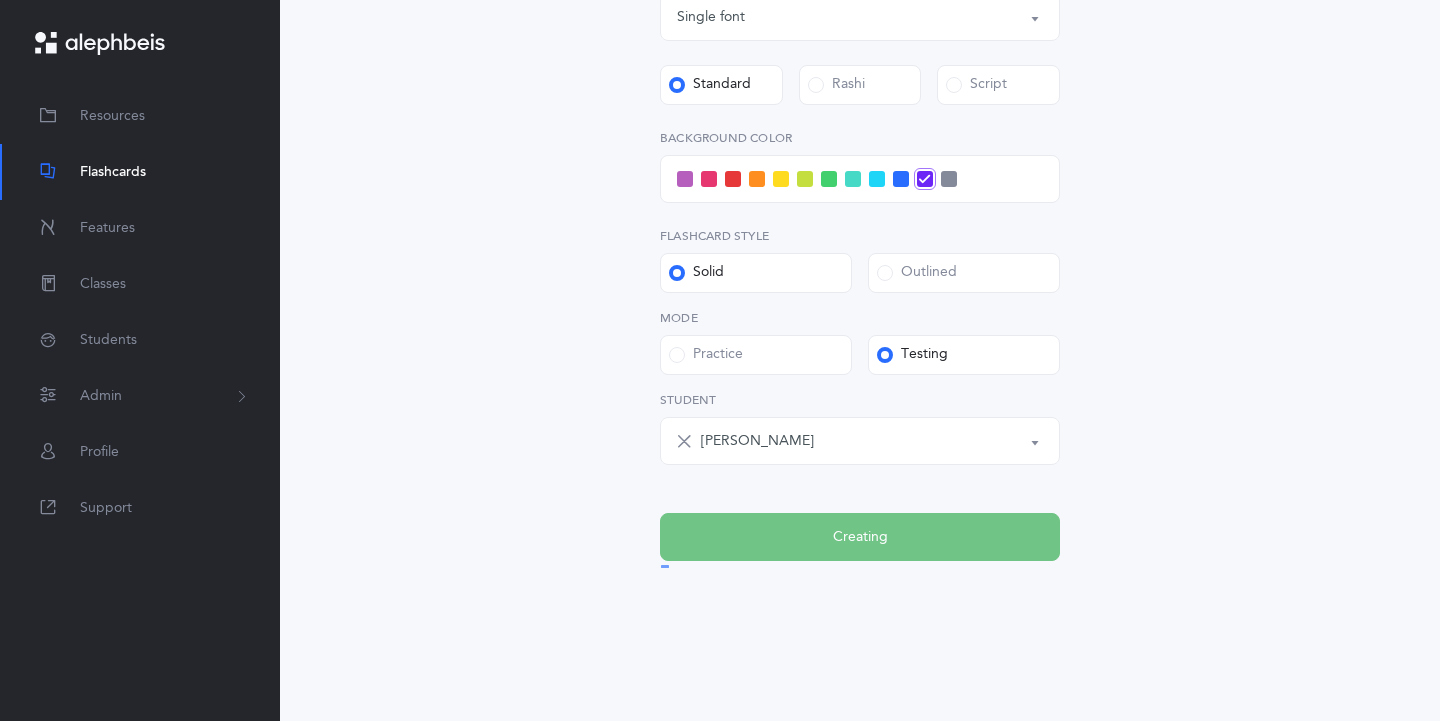 scroll, scrollTop: 0, scrollLeft: 0, axis: both 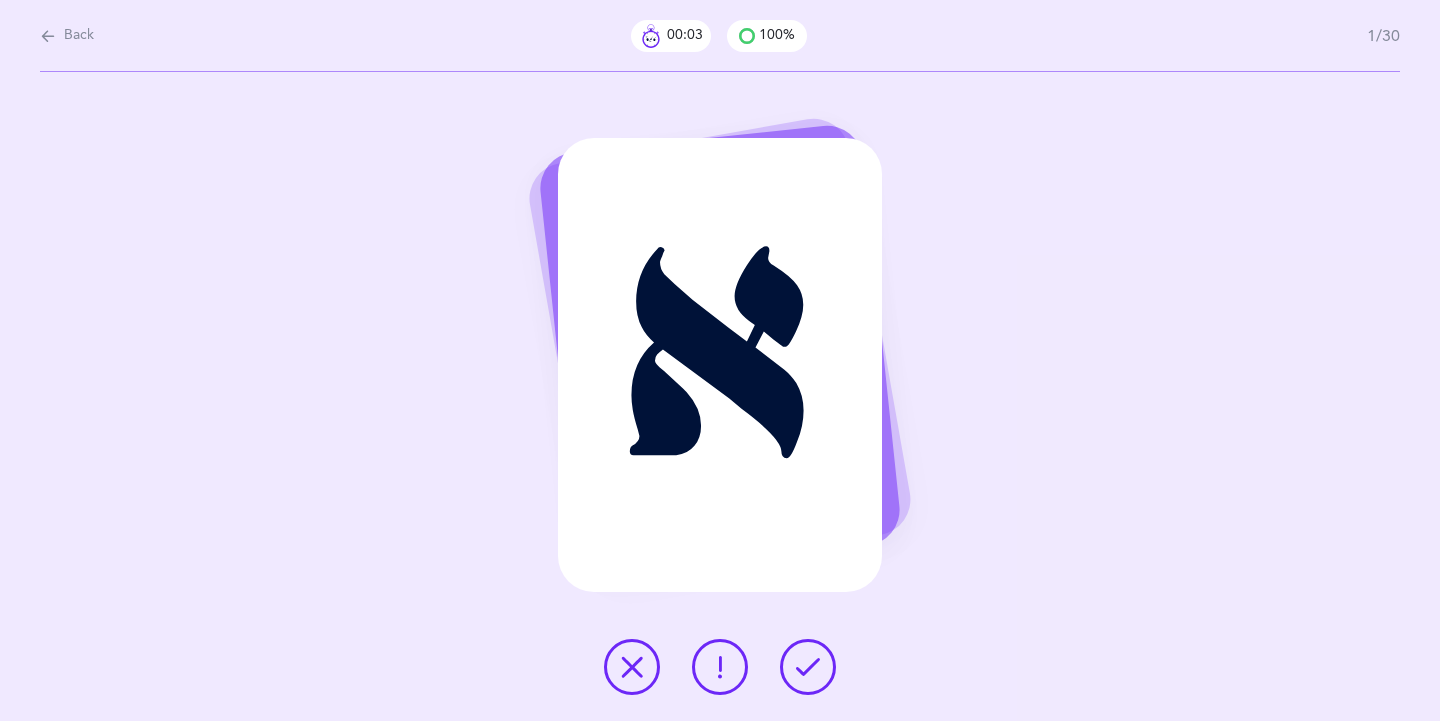 click at bounding box center [808, 667] 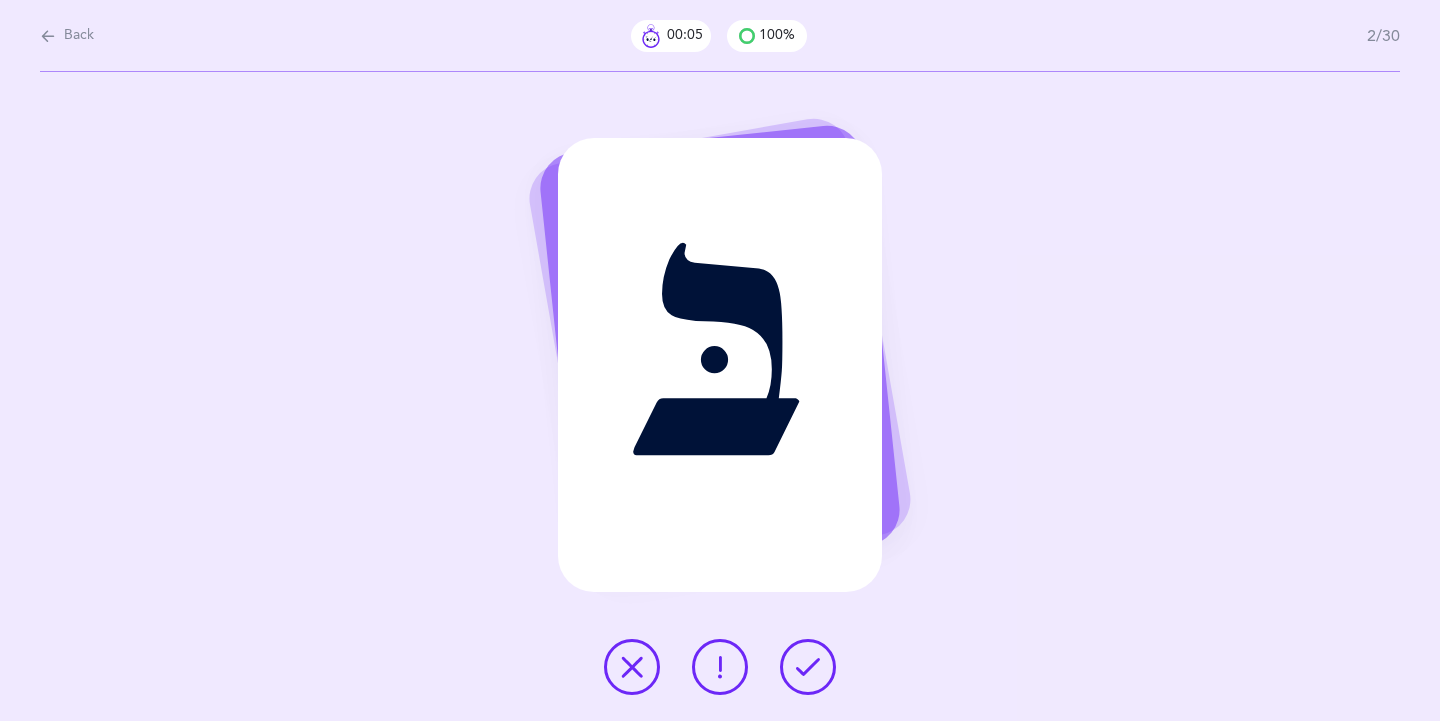 click at bounding box center [808, 667] 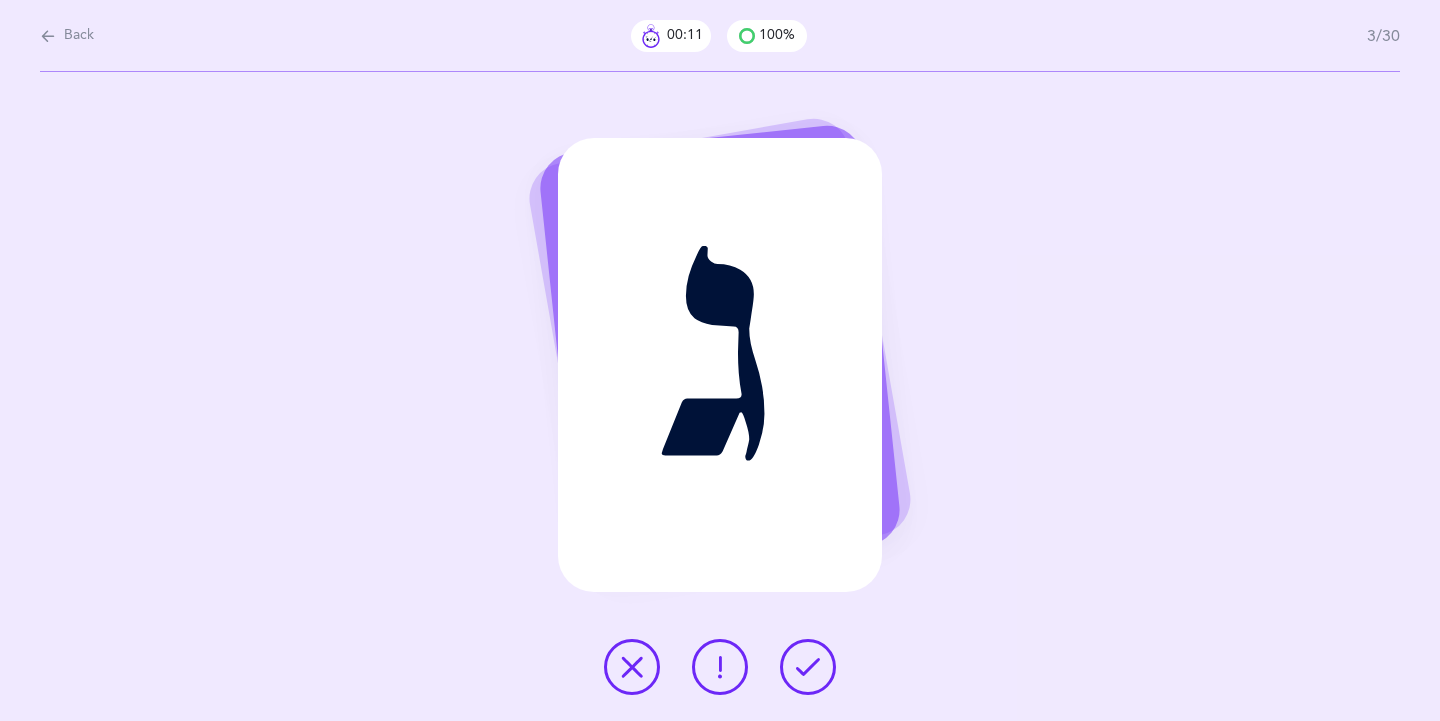click at bounding box center [808, 667] 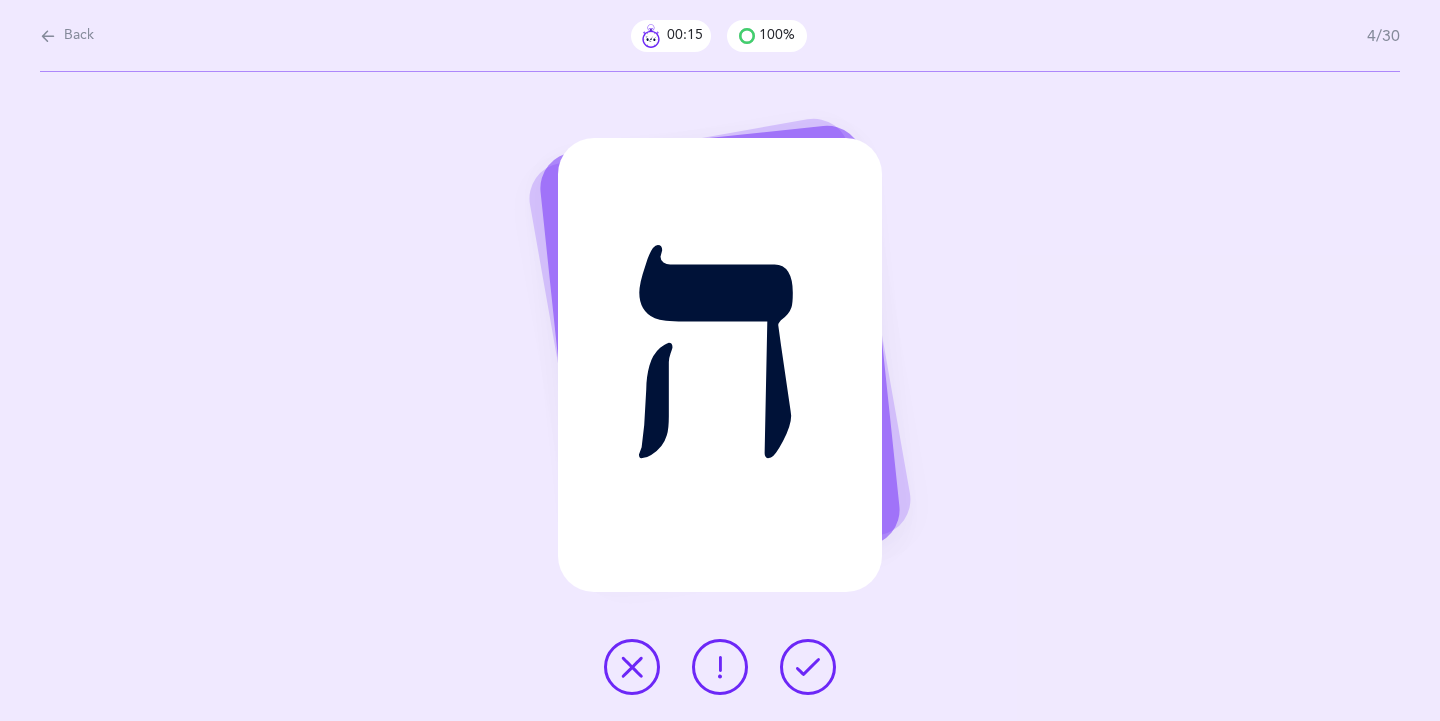click at bounding box center (808, 667) 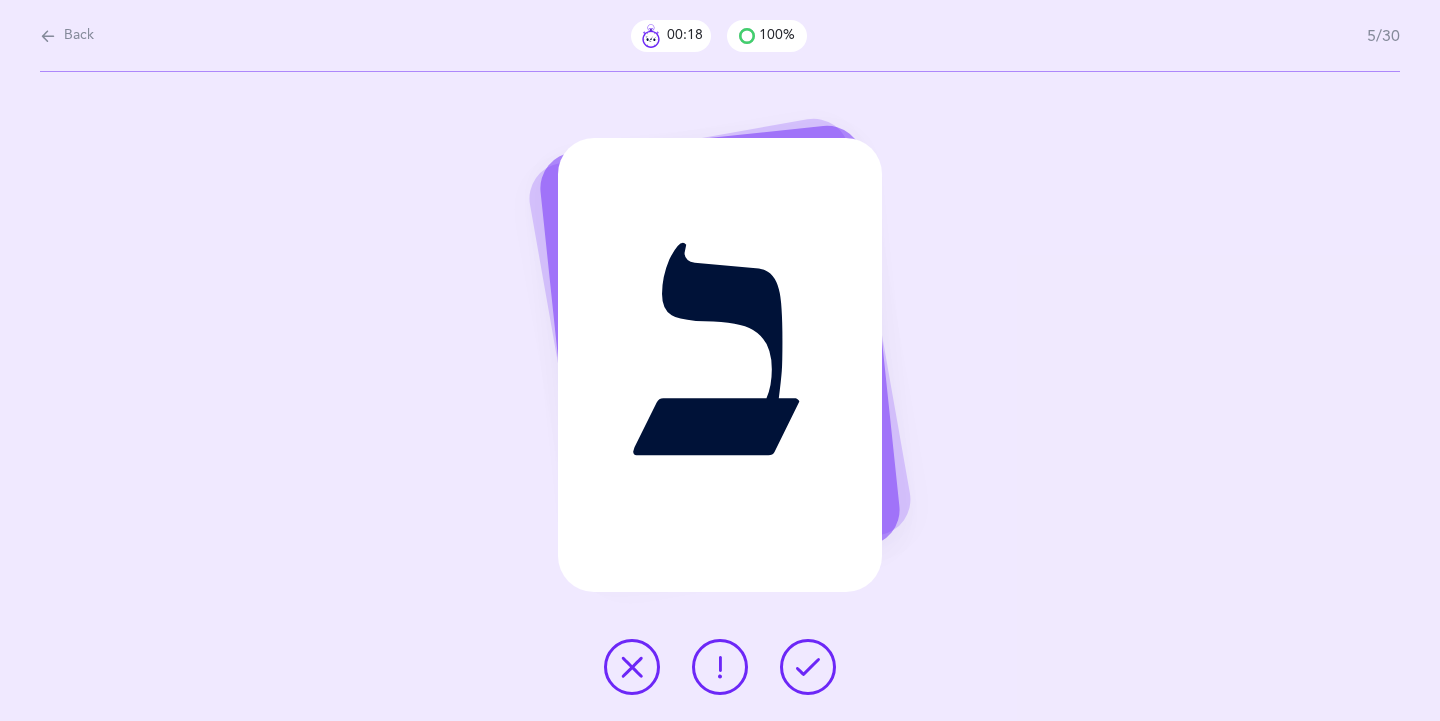 click at bounding box center [808, 667] 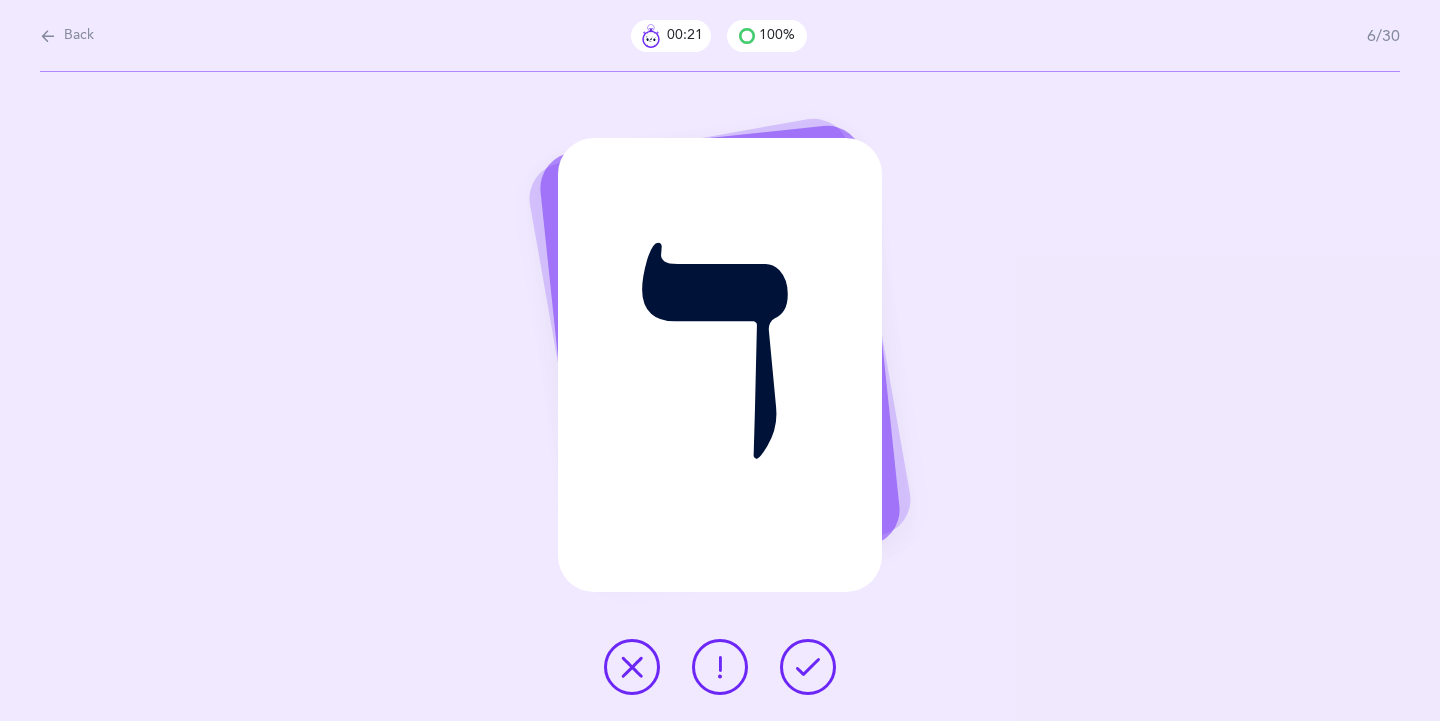 click at bounding box center [808, 667] 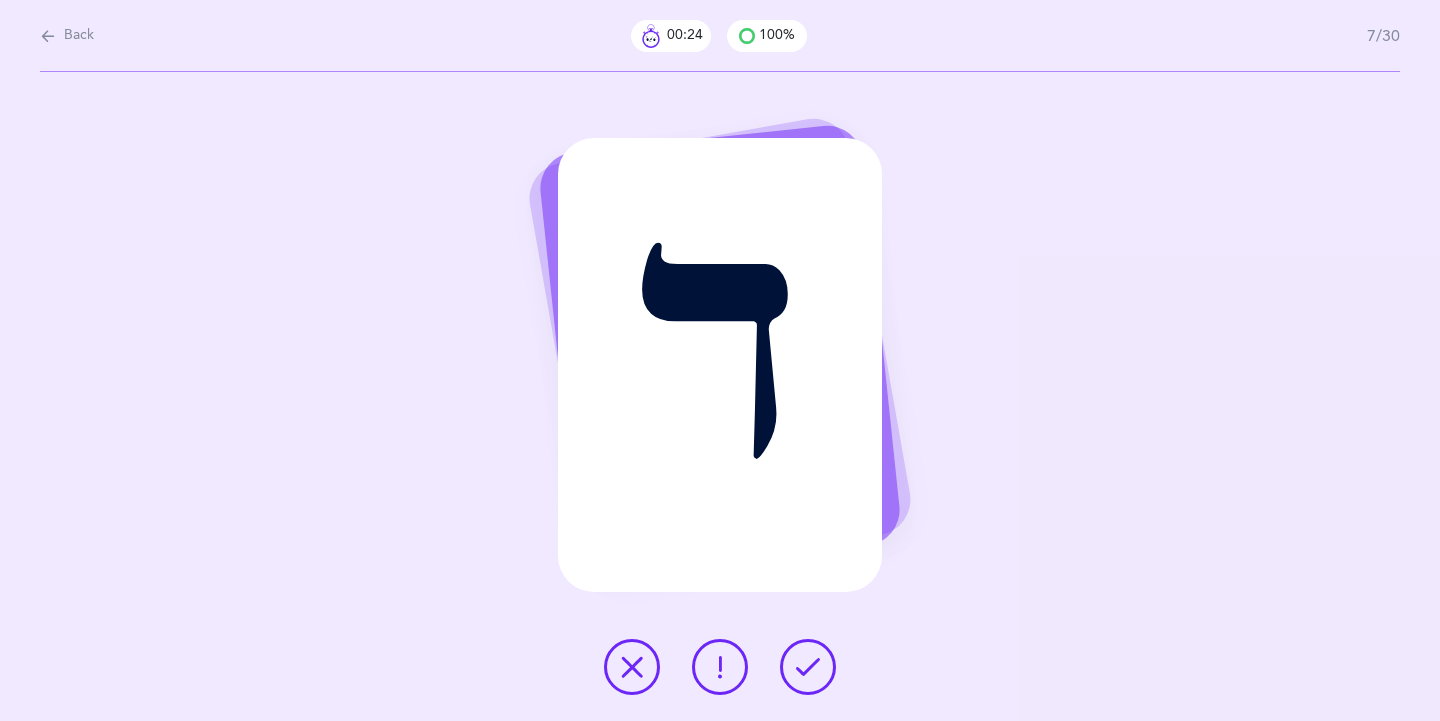 click at bounding box center [808, 667] 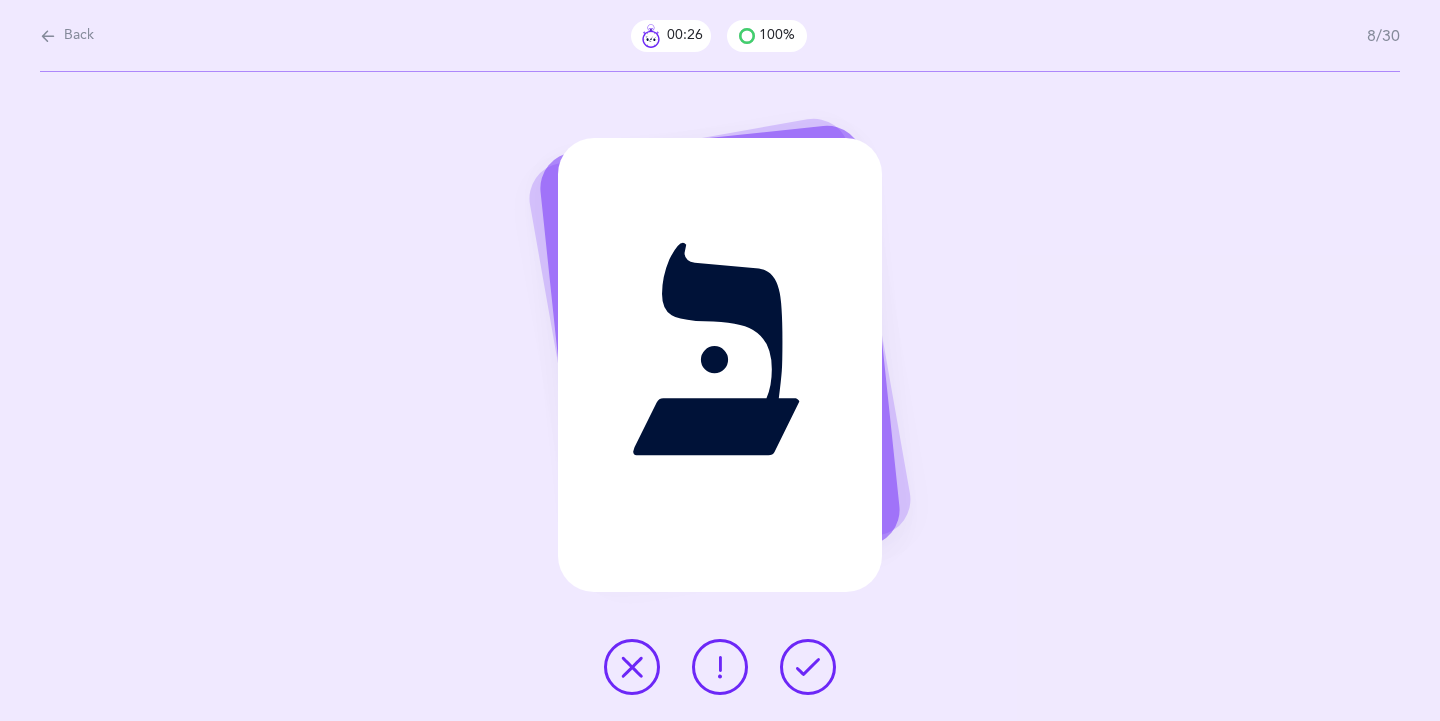 click at bounding box center (808, 667) 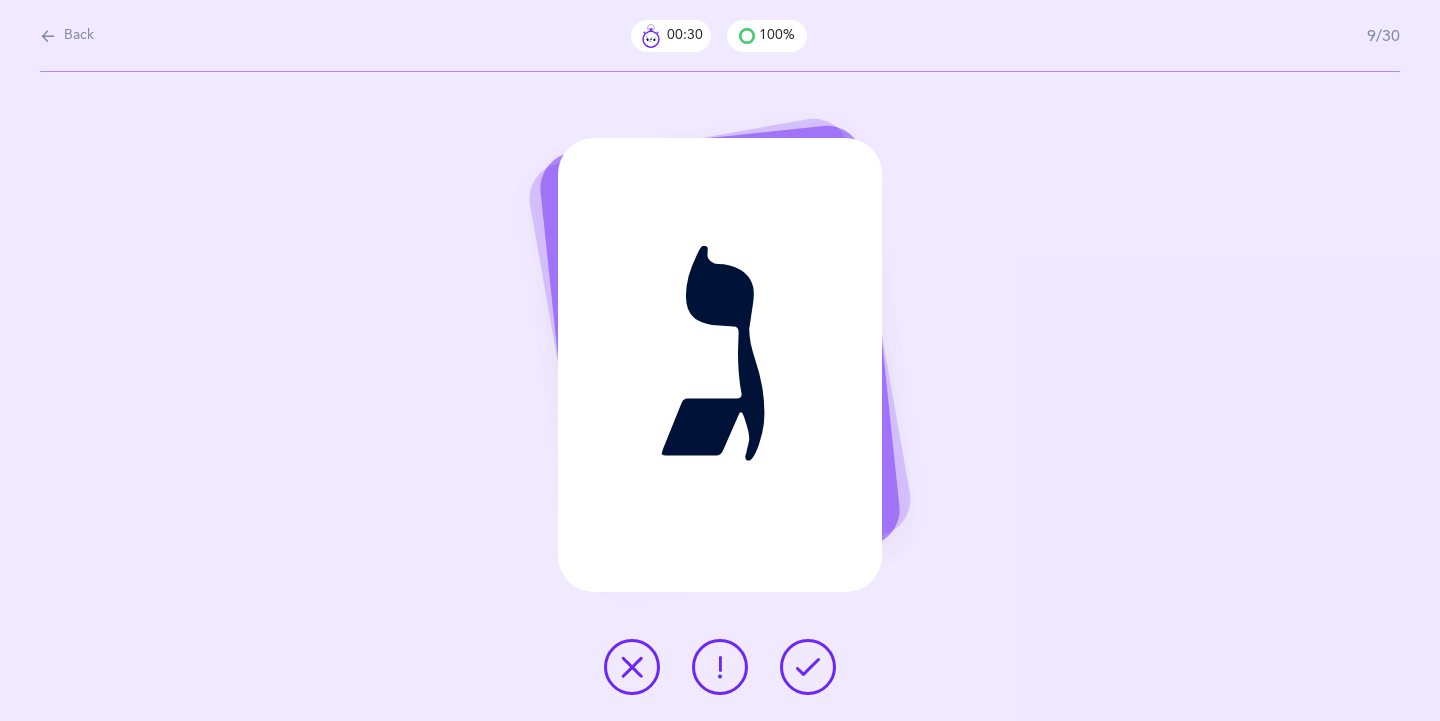 click at bounding box center (808, 667) 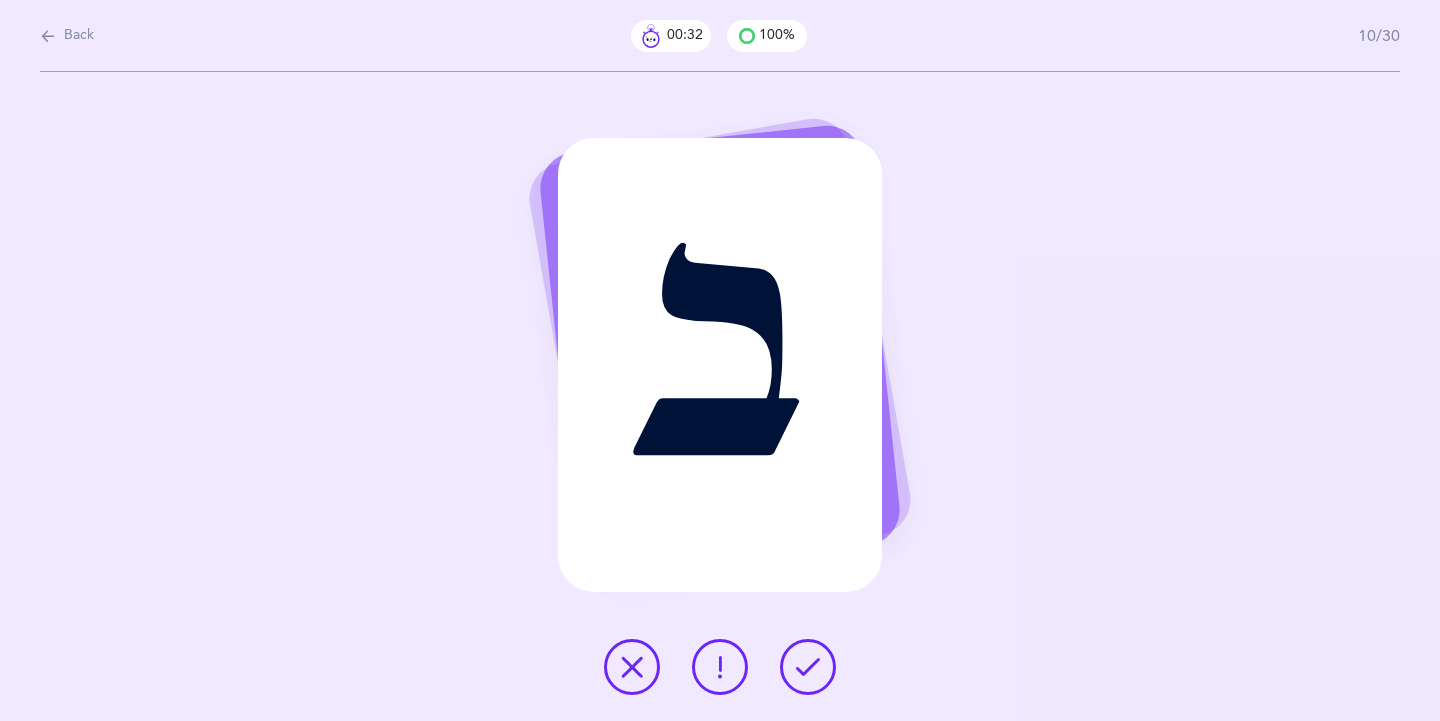 click at bounding box center (808, 667) 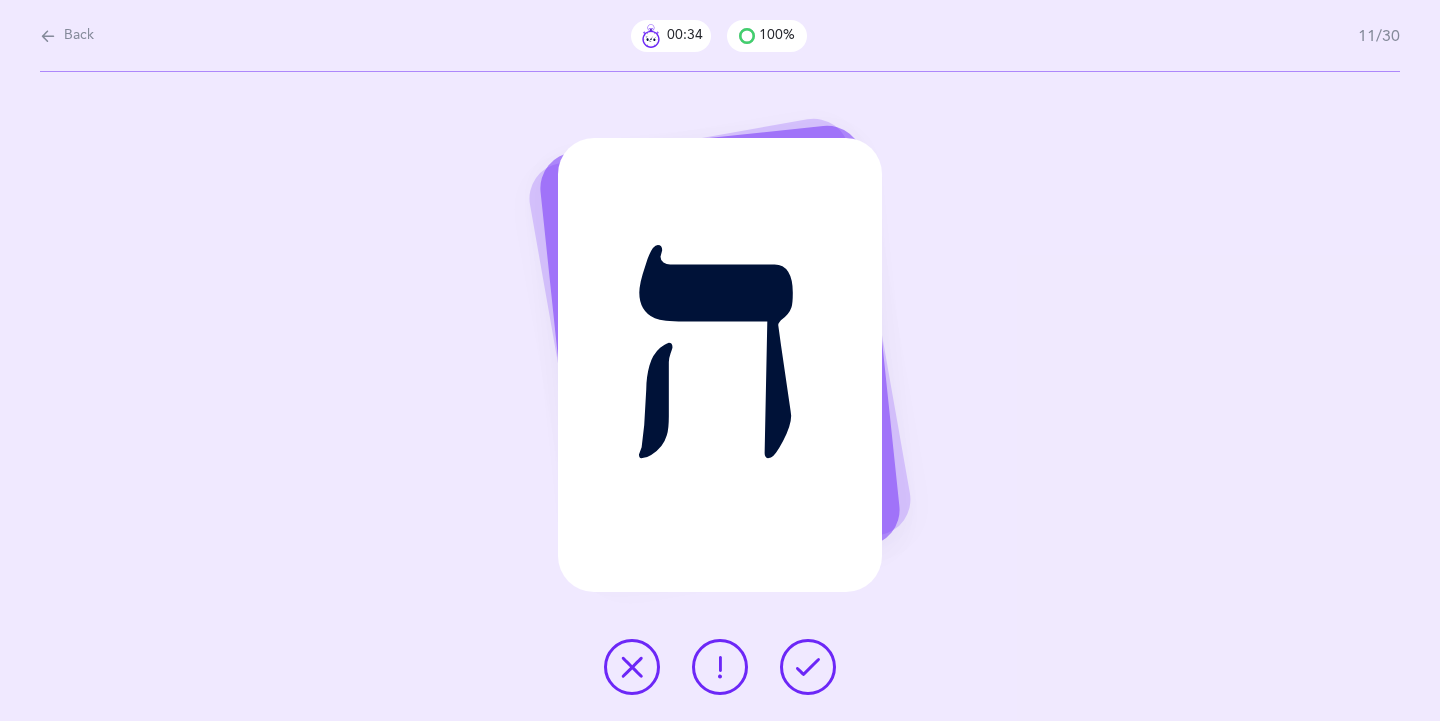 click at bounding box center (808, 667) 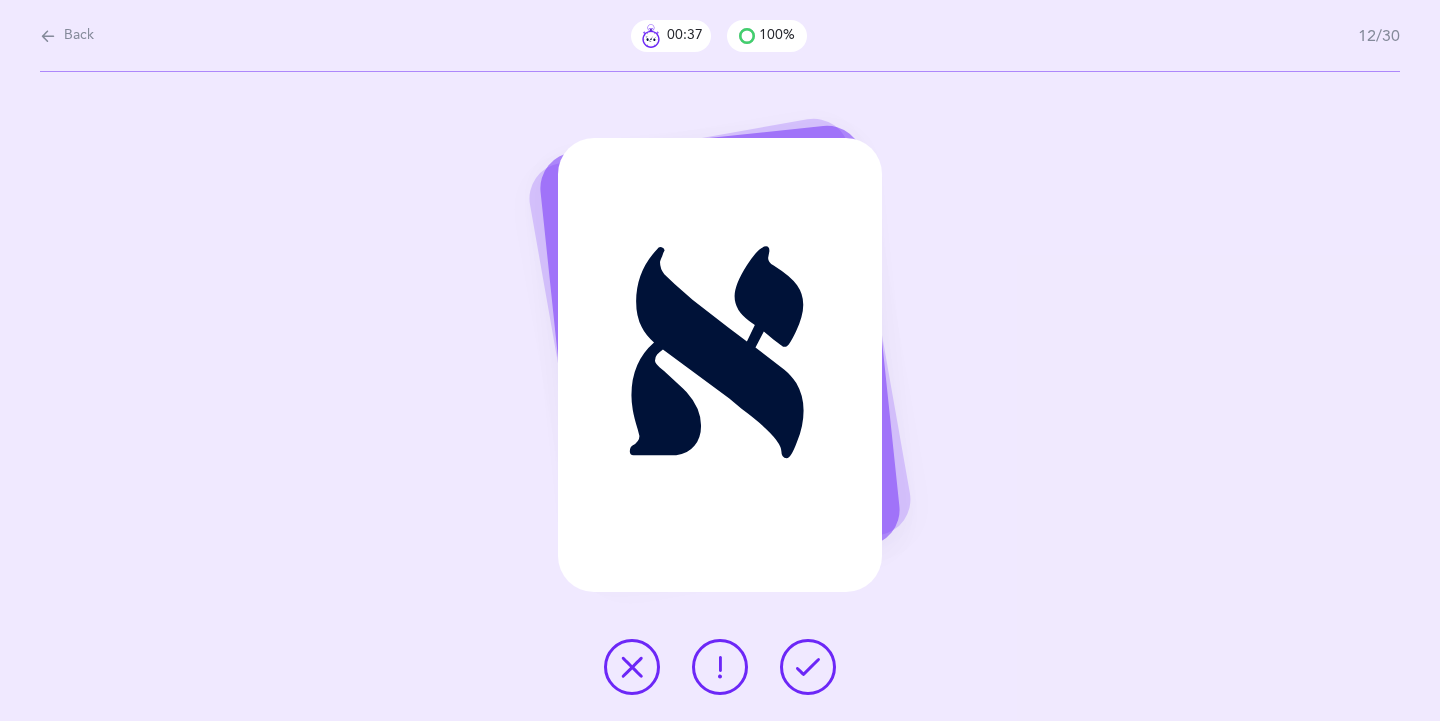 click at bounding box center (808, 667) 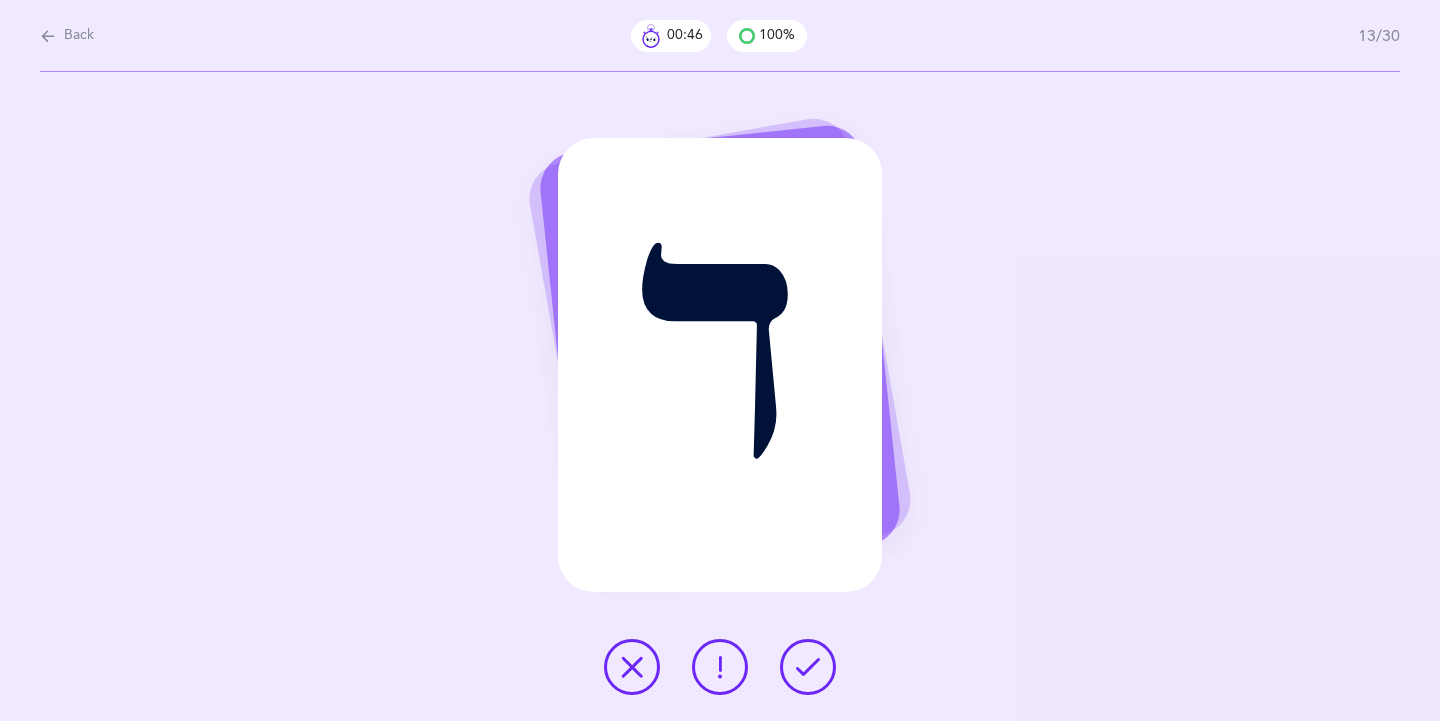 click at bounding box center (720, 667) 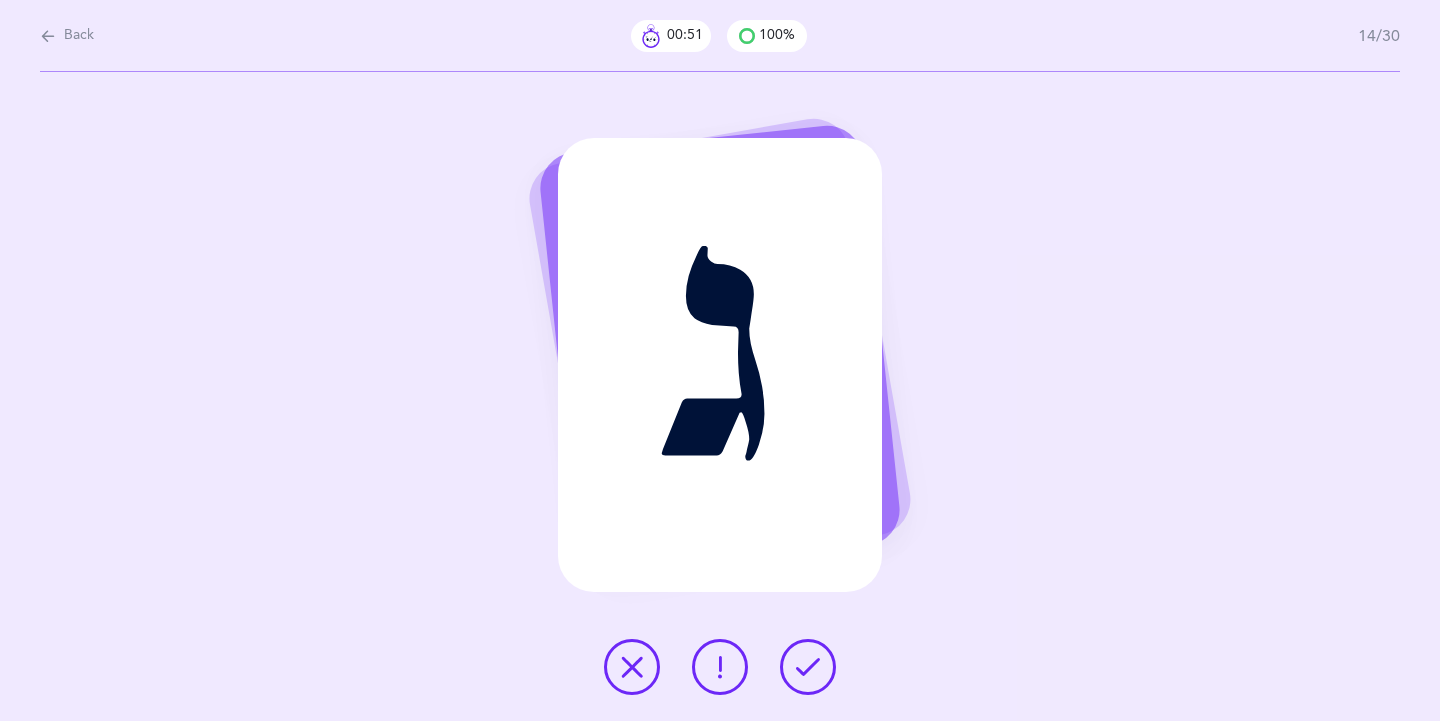 click at bounding box center [808, 667] 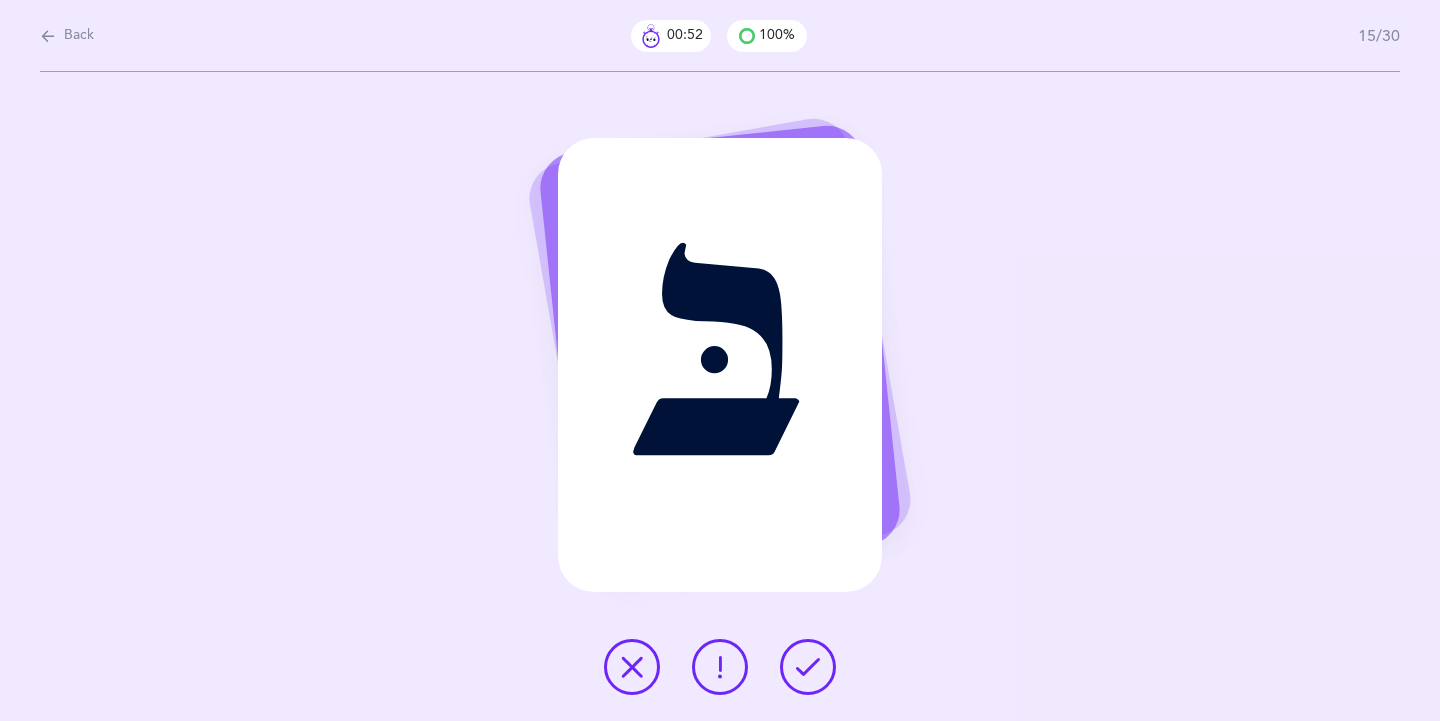 click on "Back" at bounding box center (79, 36) 